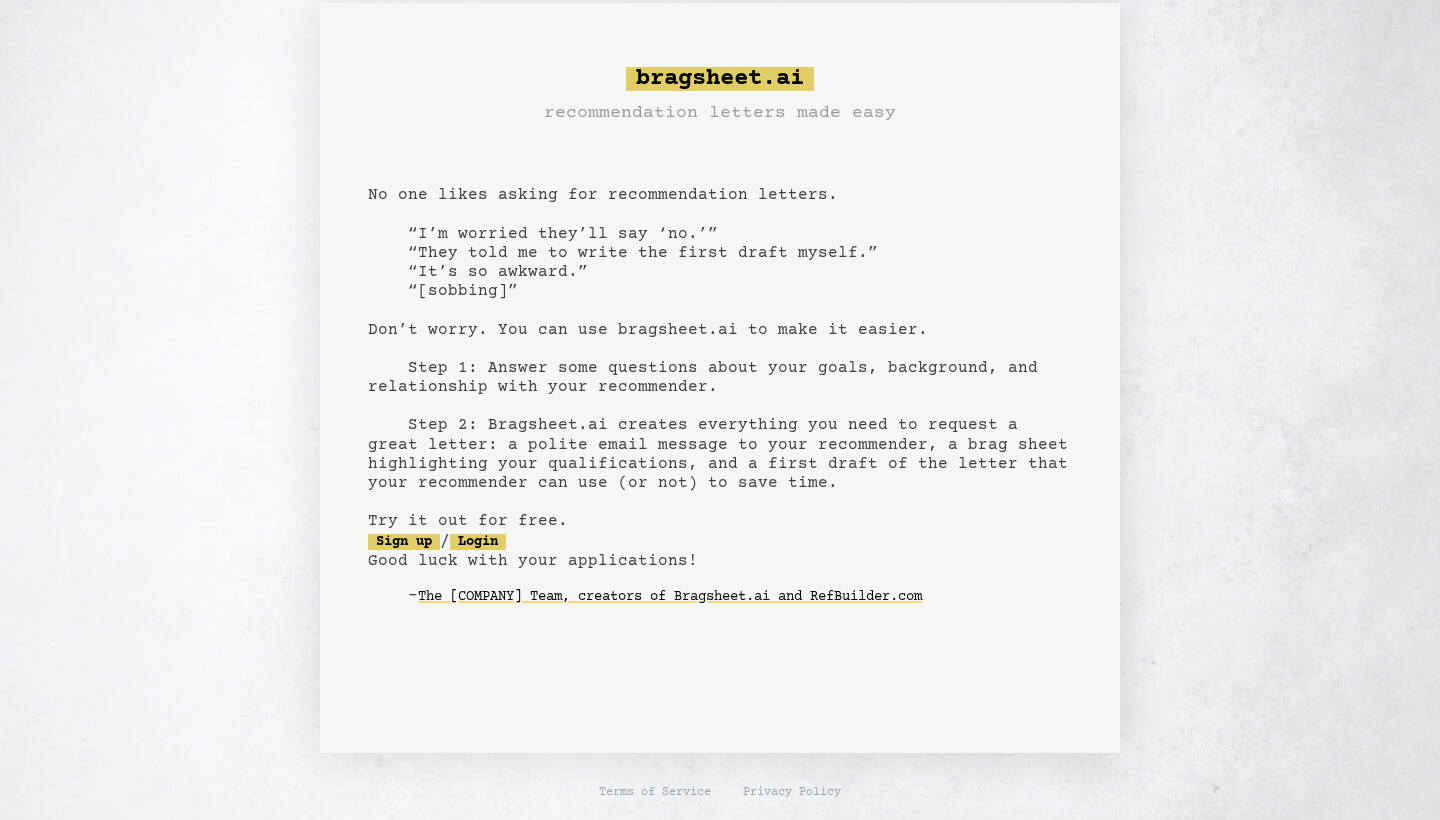 scroll, scrollTop: 0, scrollLeft: 0, axis: both 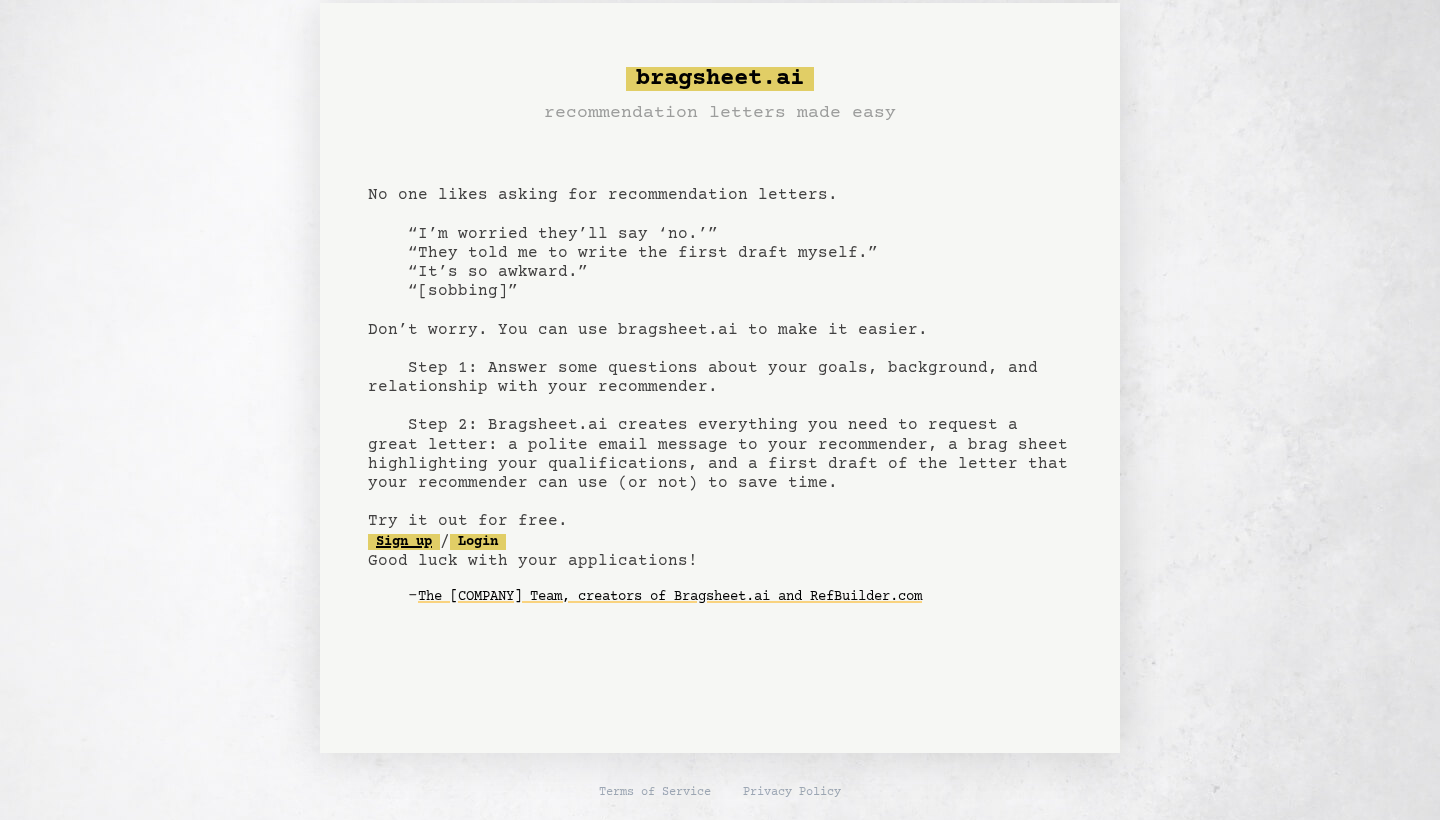 click on "Sign up" at bounding box center [404, 542] 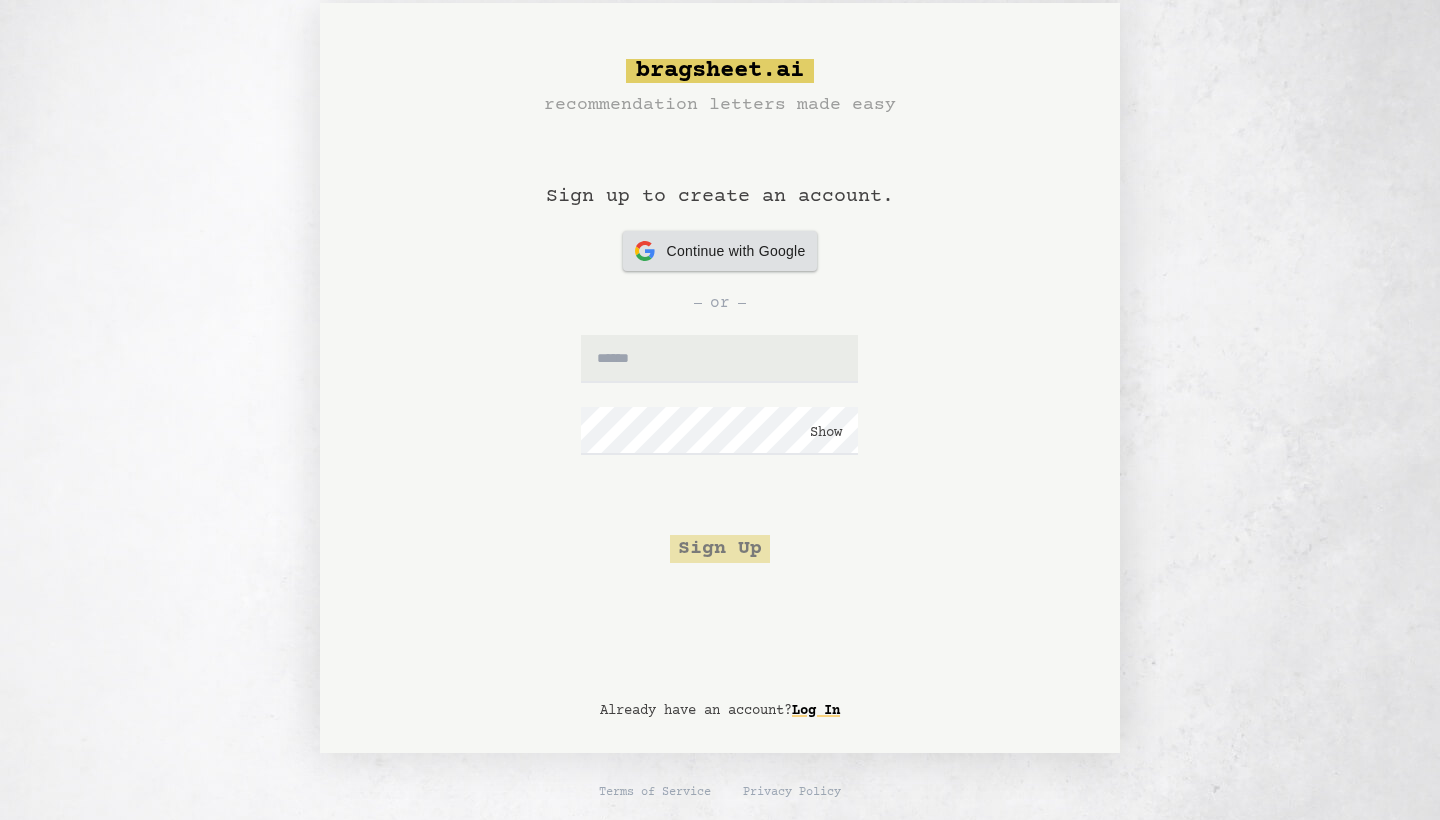 click on "Continue with Google" at bounding box center (736, 251) 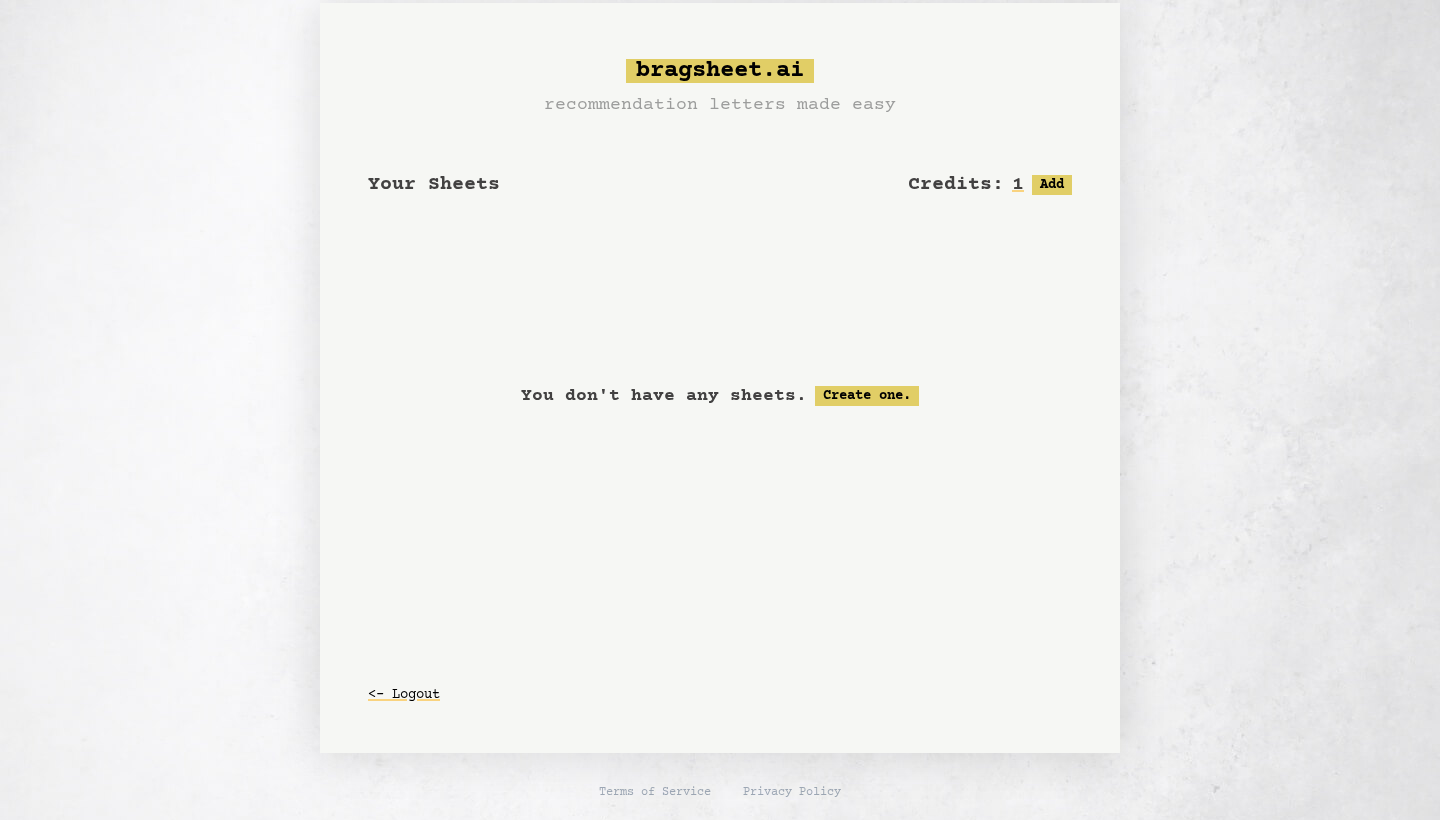 scroll, scrollTop: 0, scrollLeft: 0, axis: both 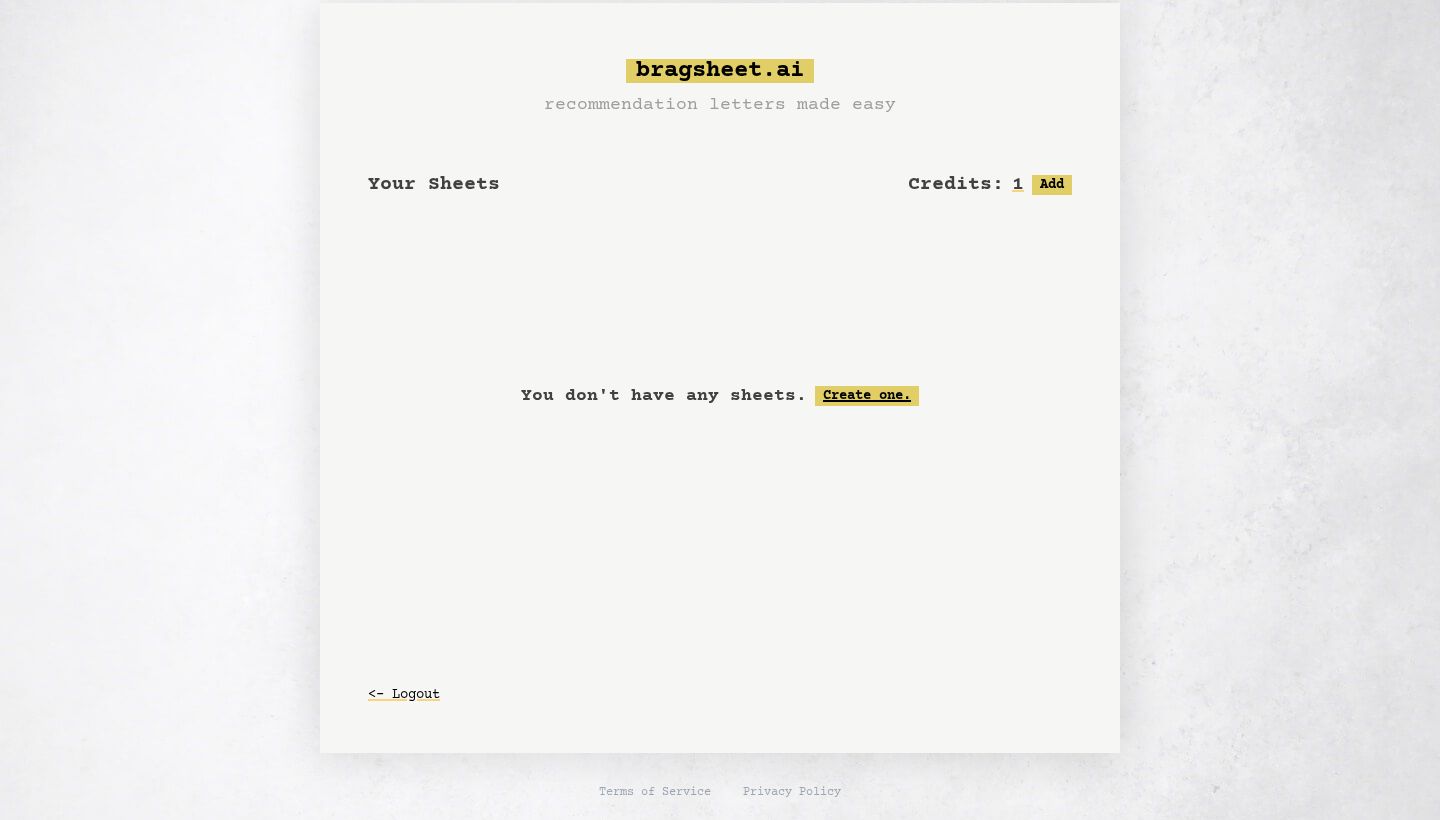 click on "Create one." at bounding box center [867, 396] 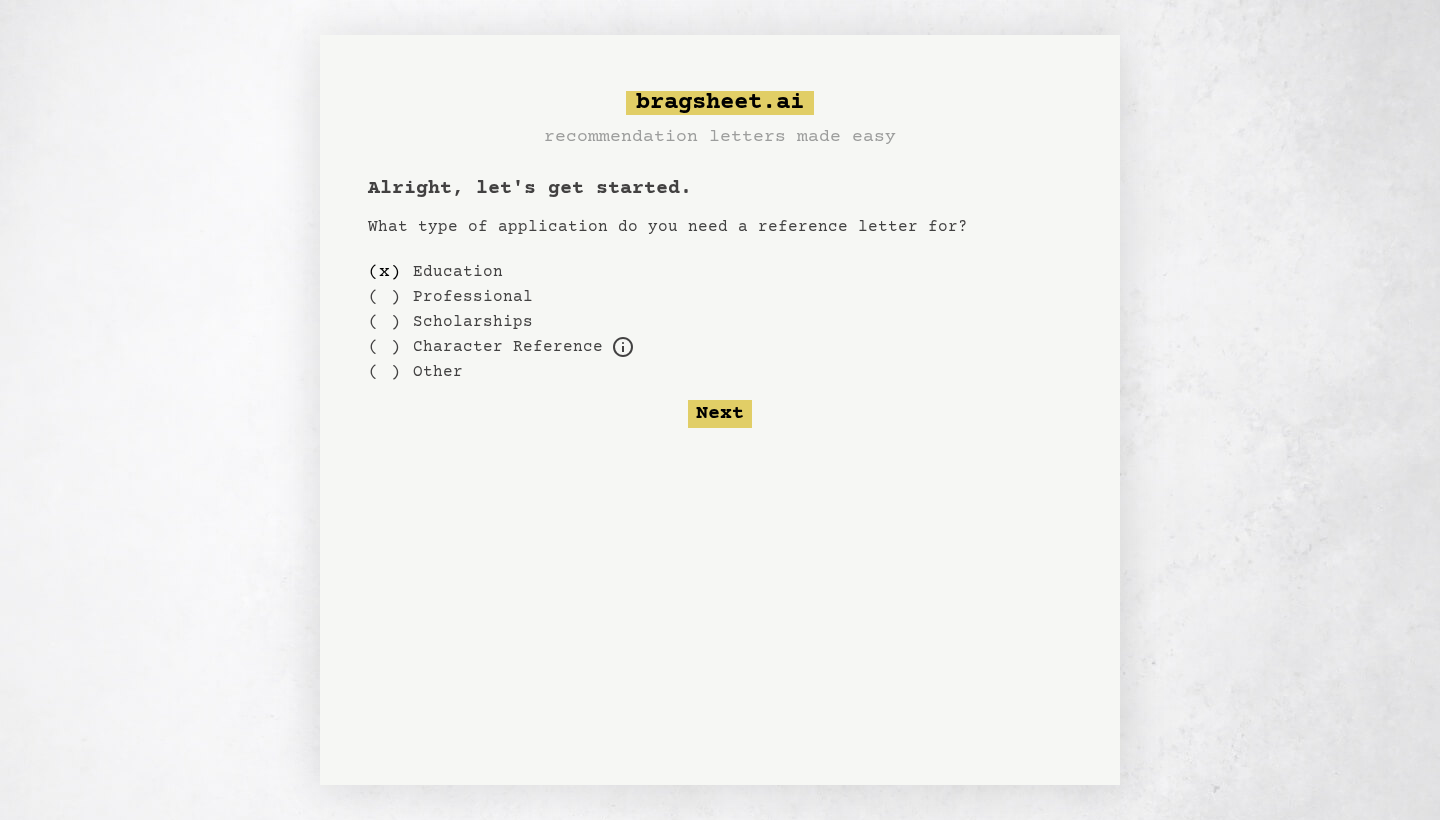 click on "Scholarships" at bounding box center (473, 322) 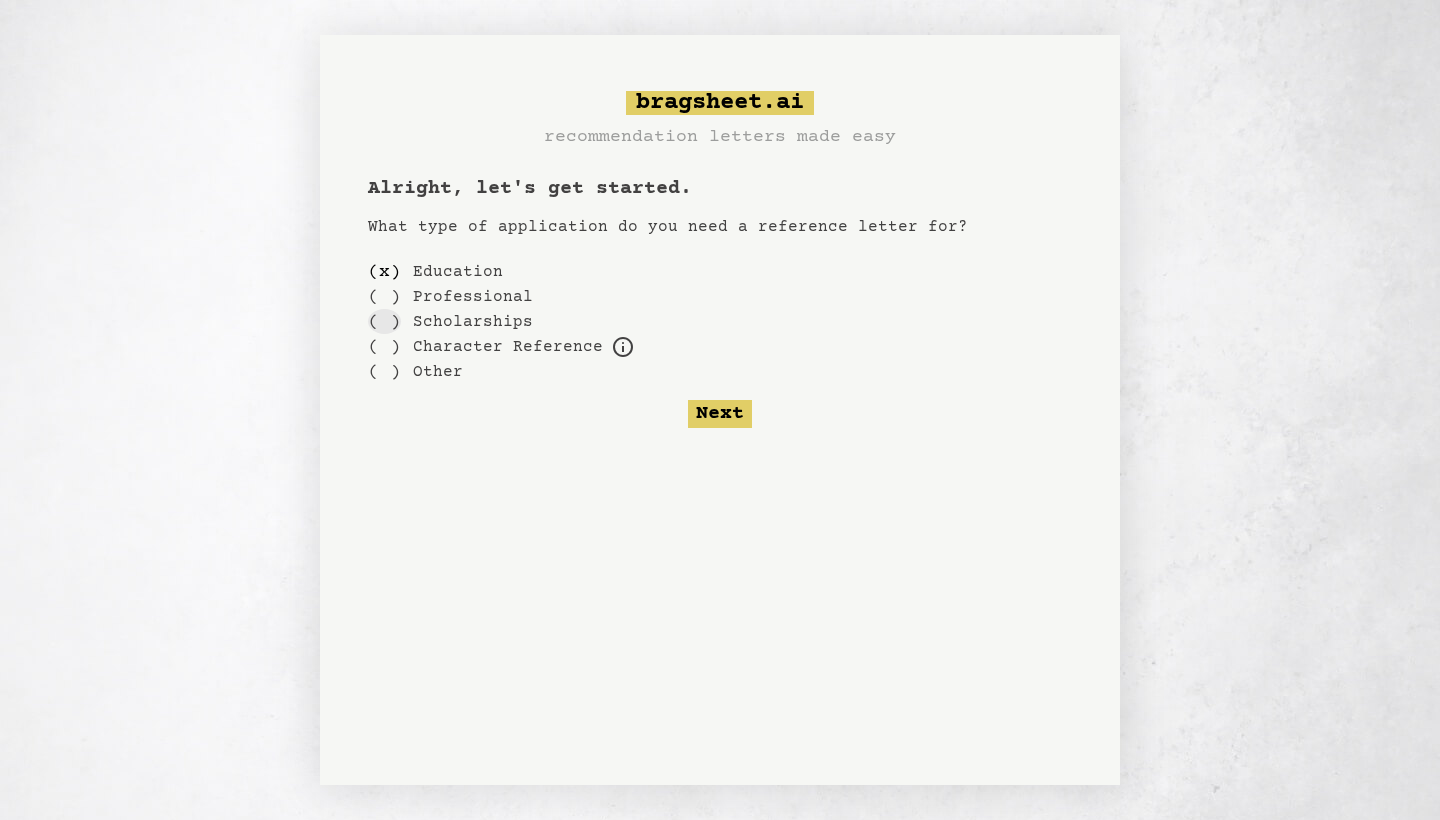 click on "(    )" at bounding box center [384, 321] 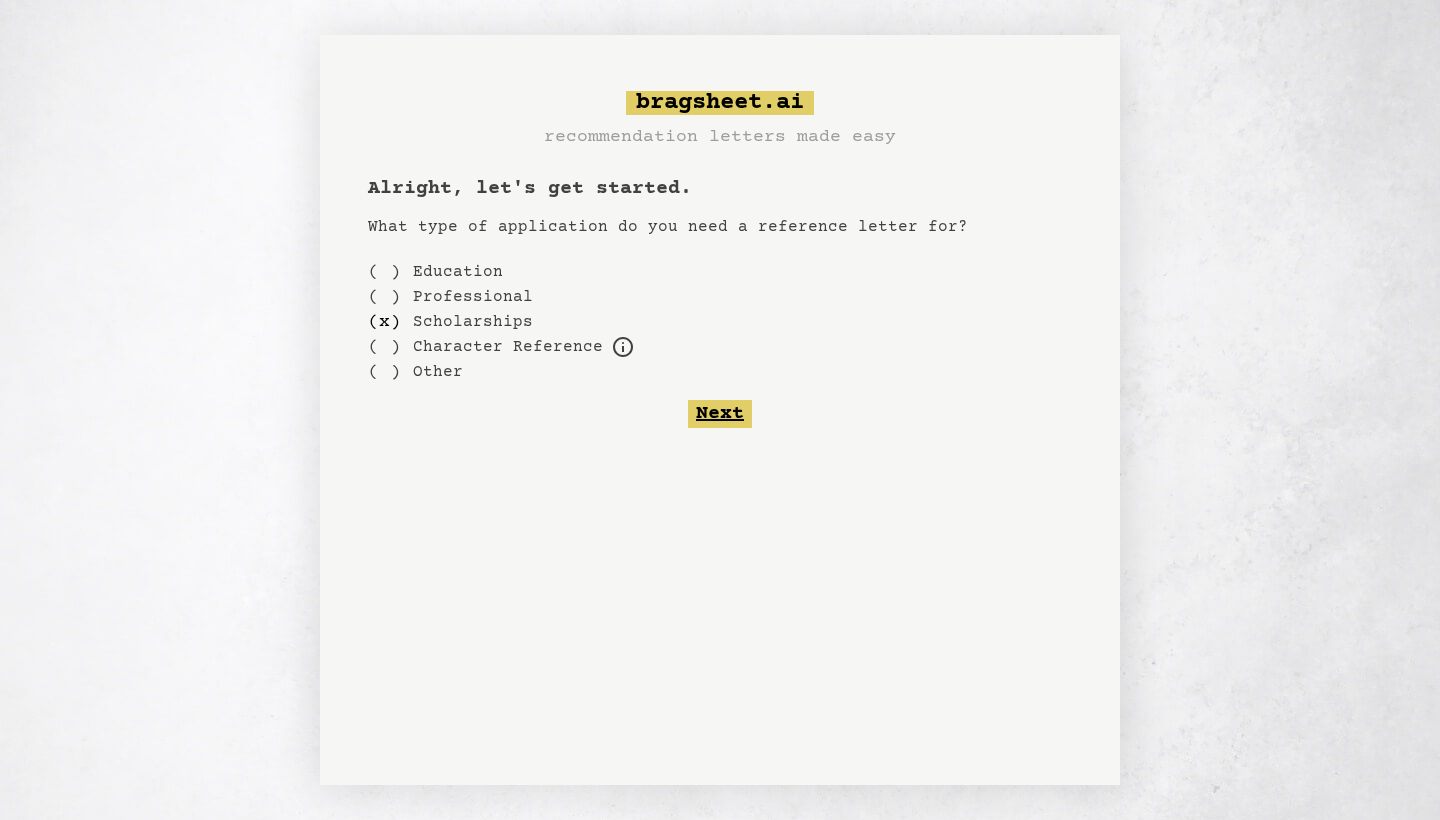 click on "Next" at bounding box center (720, 414) 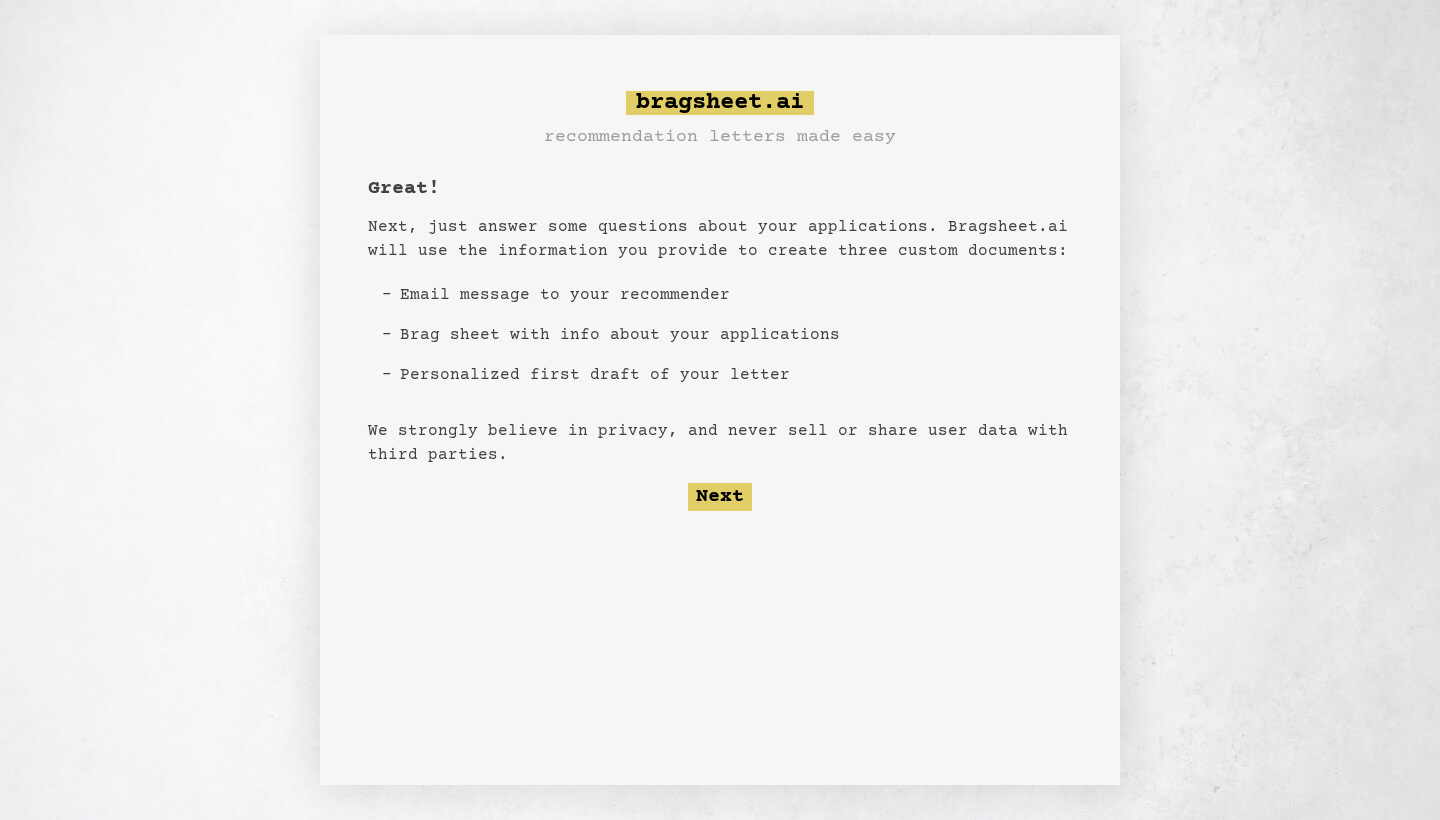 click on "Brag sheet with info about your applications" at bounding box center (620, 335) 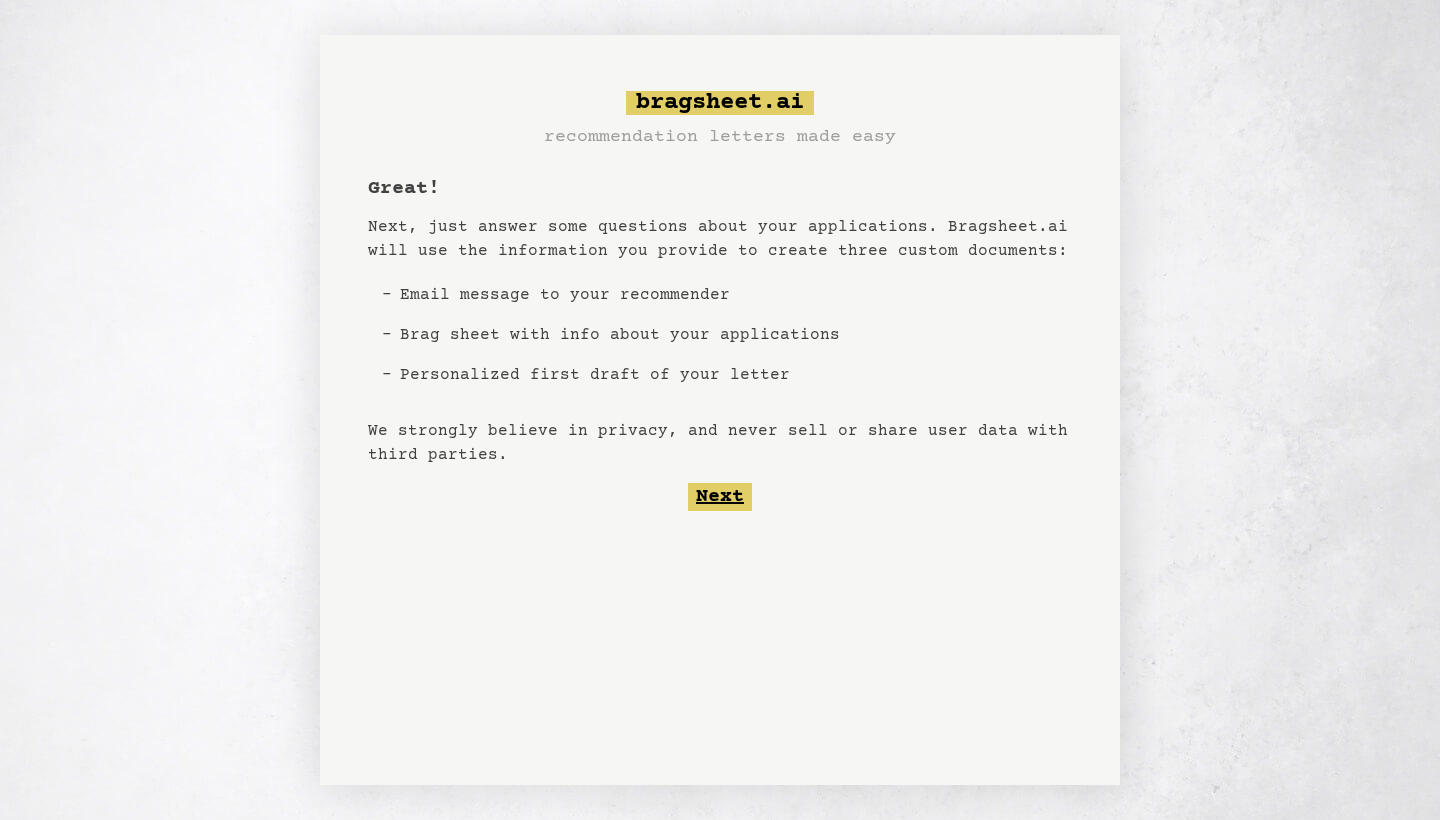 click on "Next" at bounding box center (720, 497) 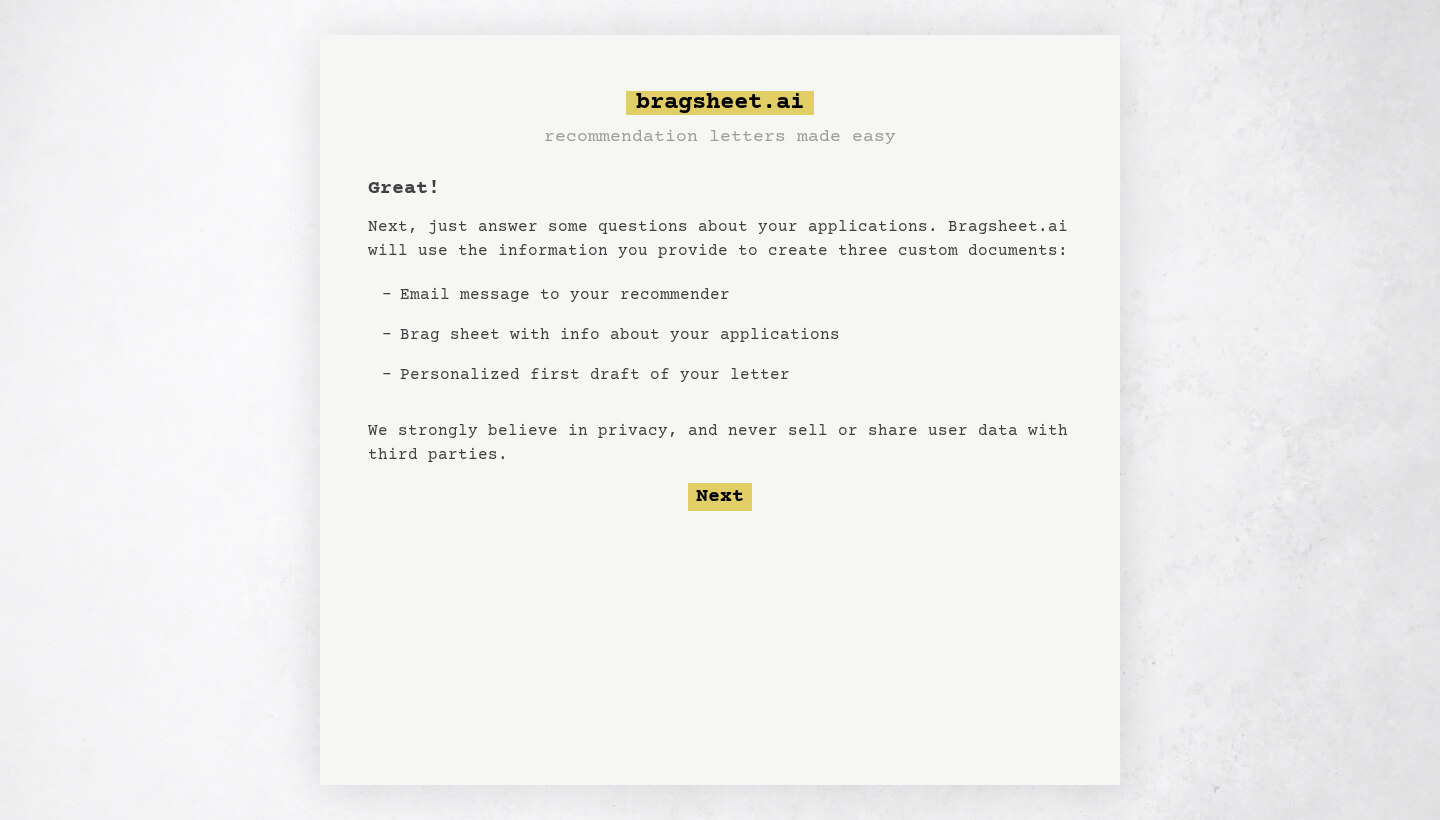 click on "Personalized first draft of your letter" at bounding box center (620, 375) 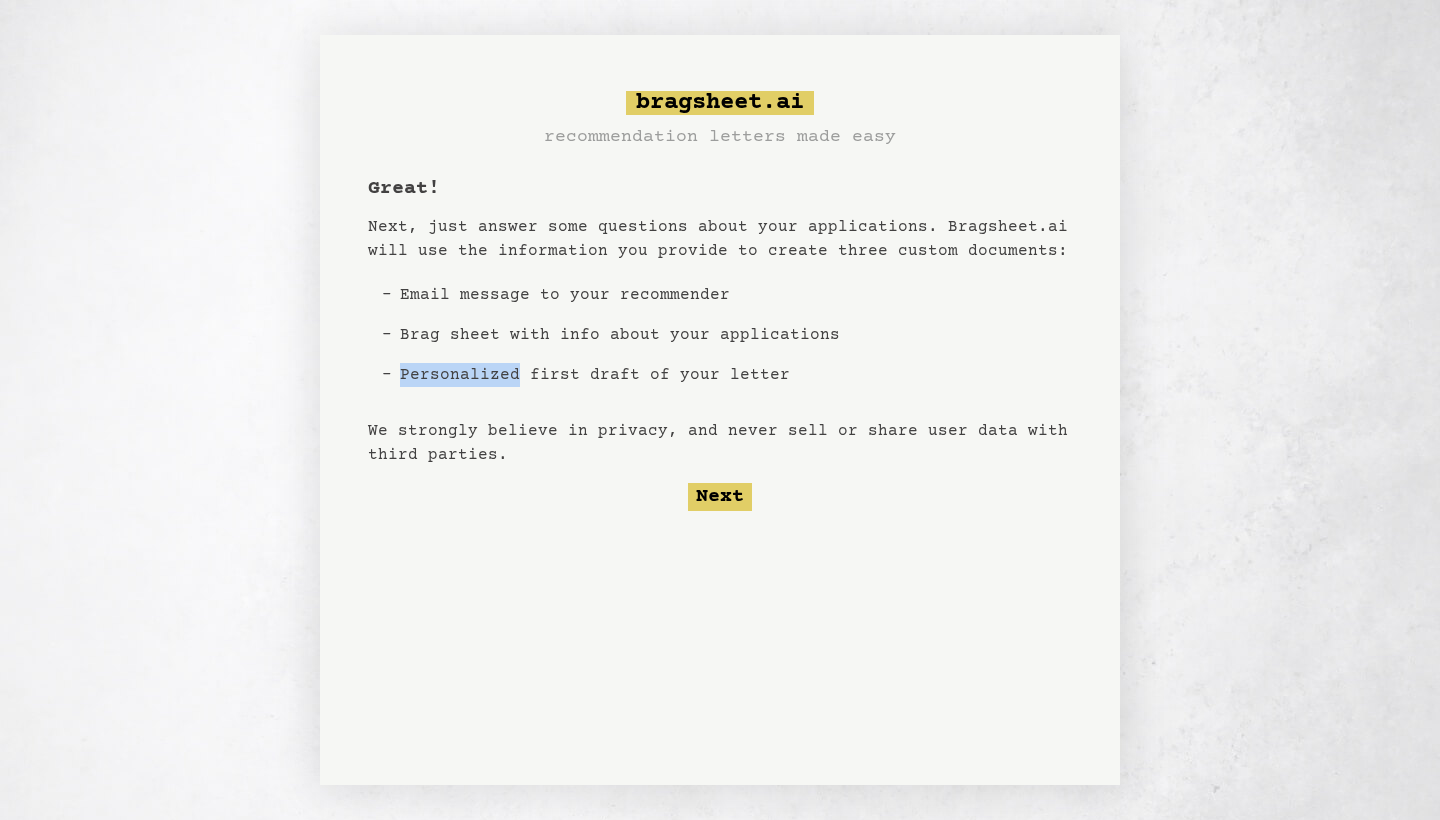 click on "Personalized first draft of your letter" at bounding box center (620, 375) 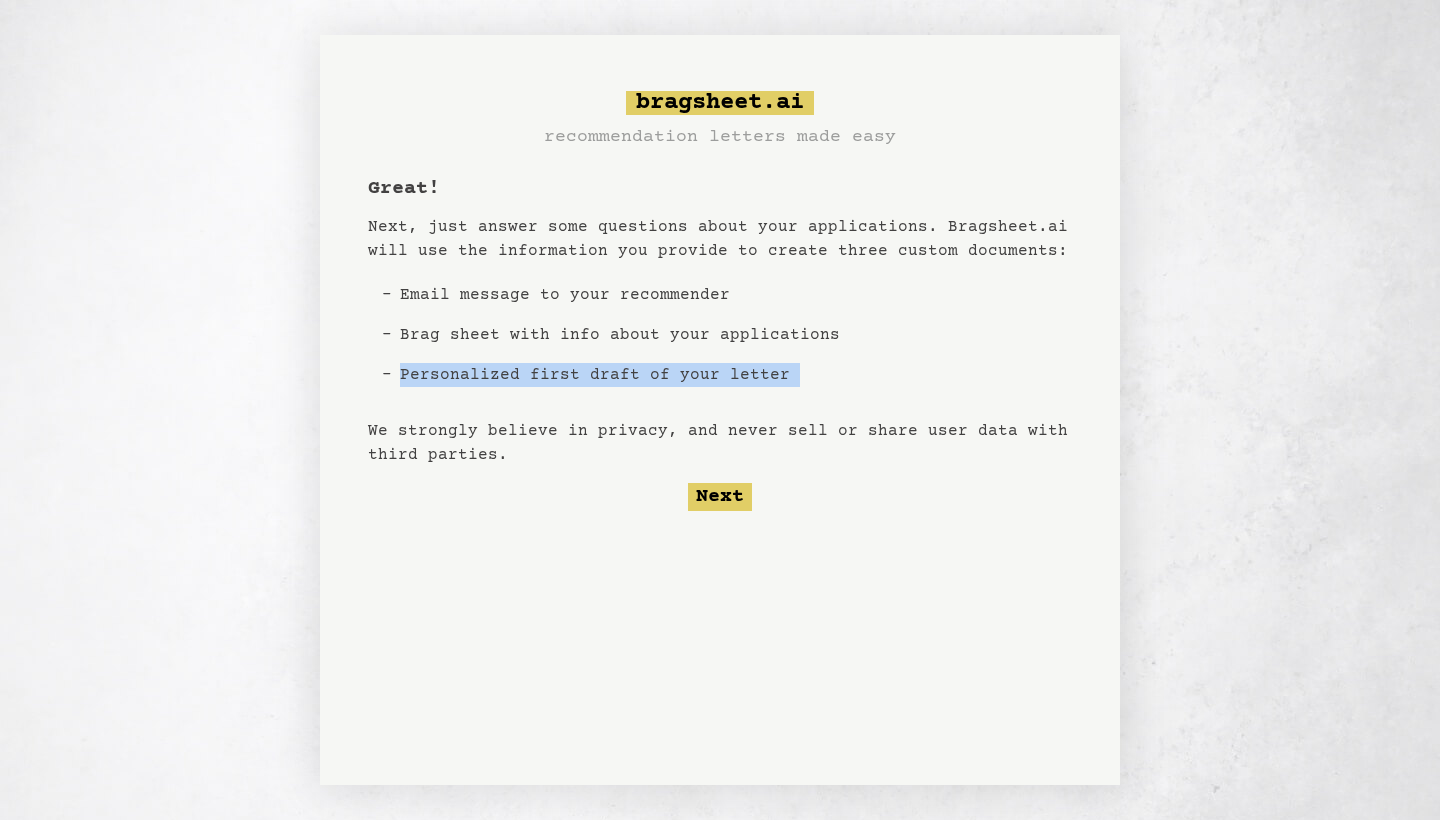 click on "Personalized first draft of your letter" at bounding box center [620, 375] 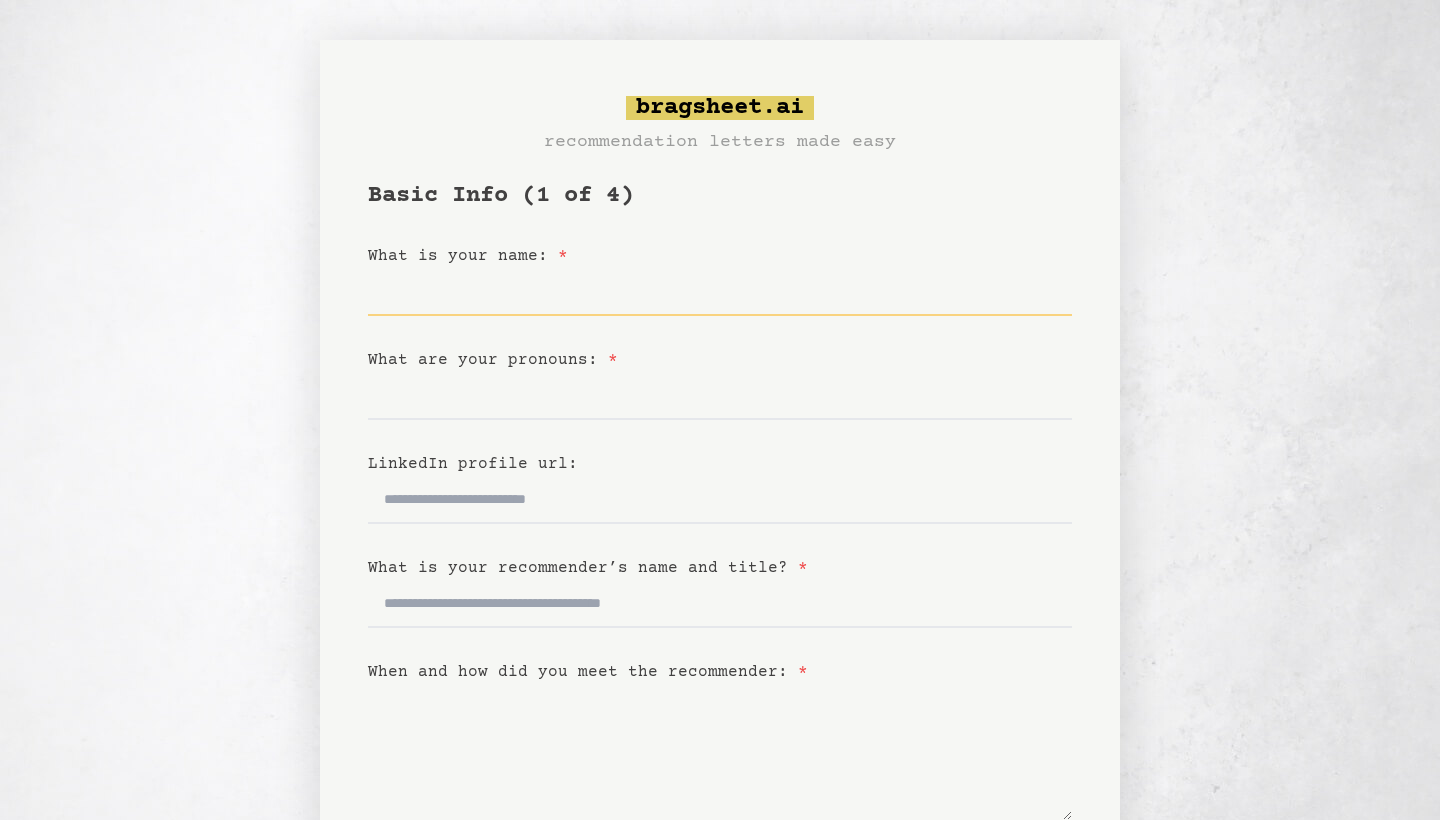 click on "What is your name:   *" at bounding box center (720, 292) 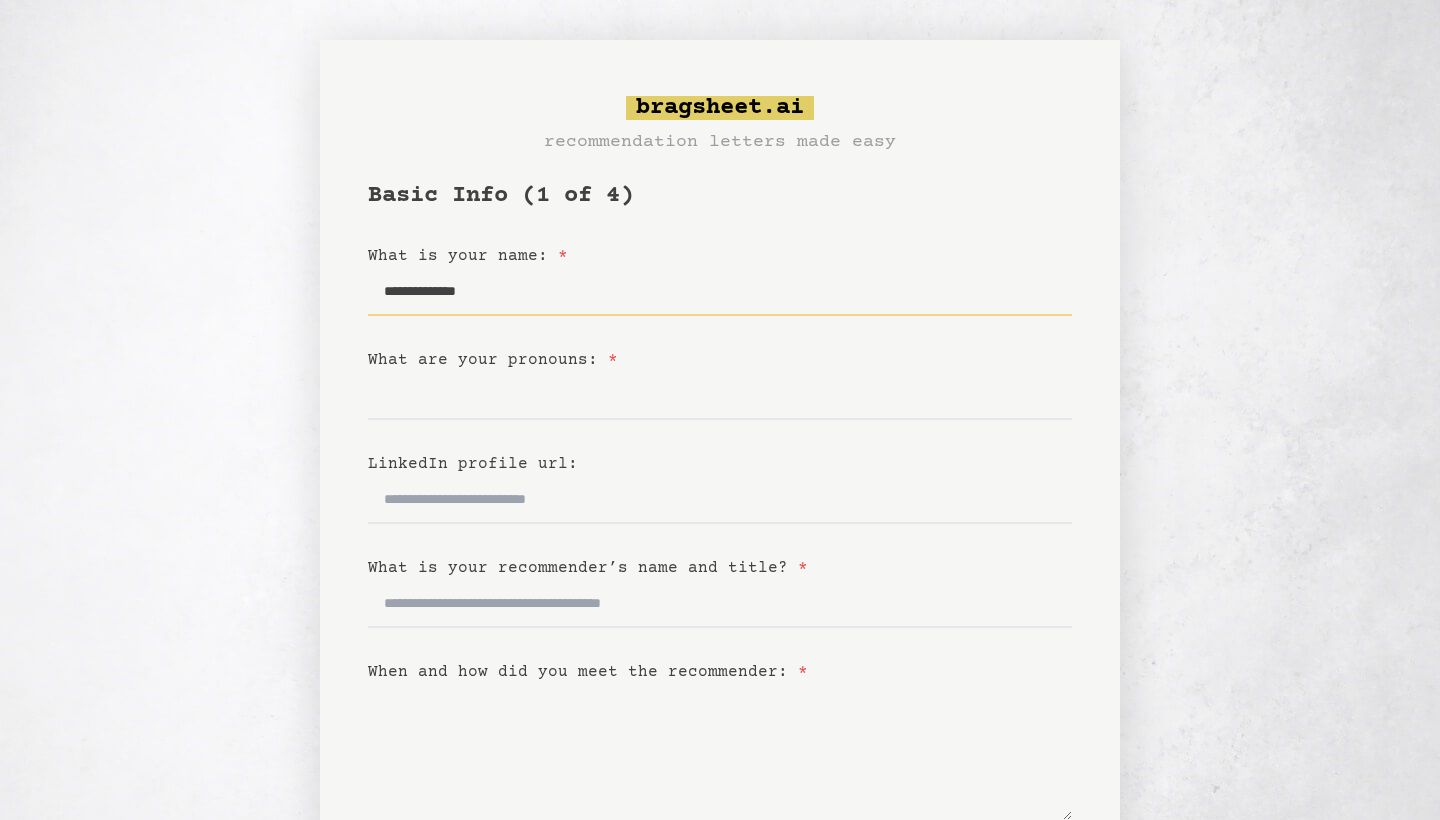type on "**********" 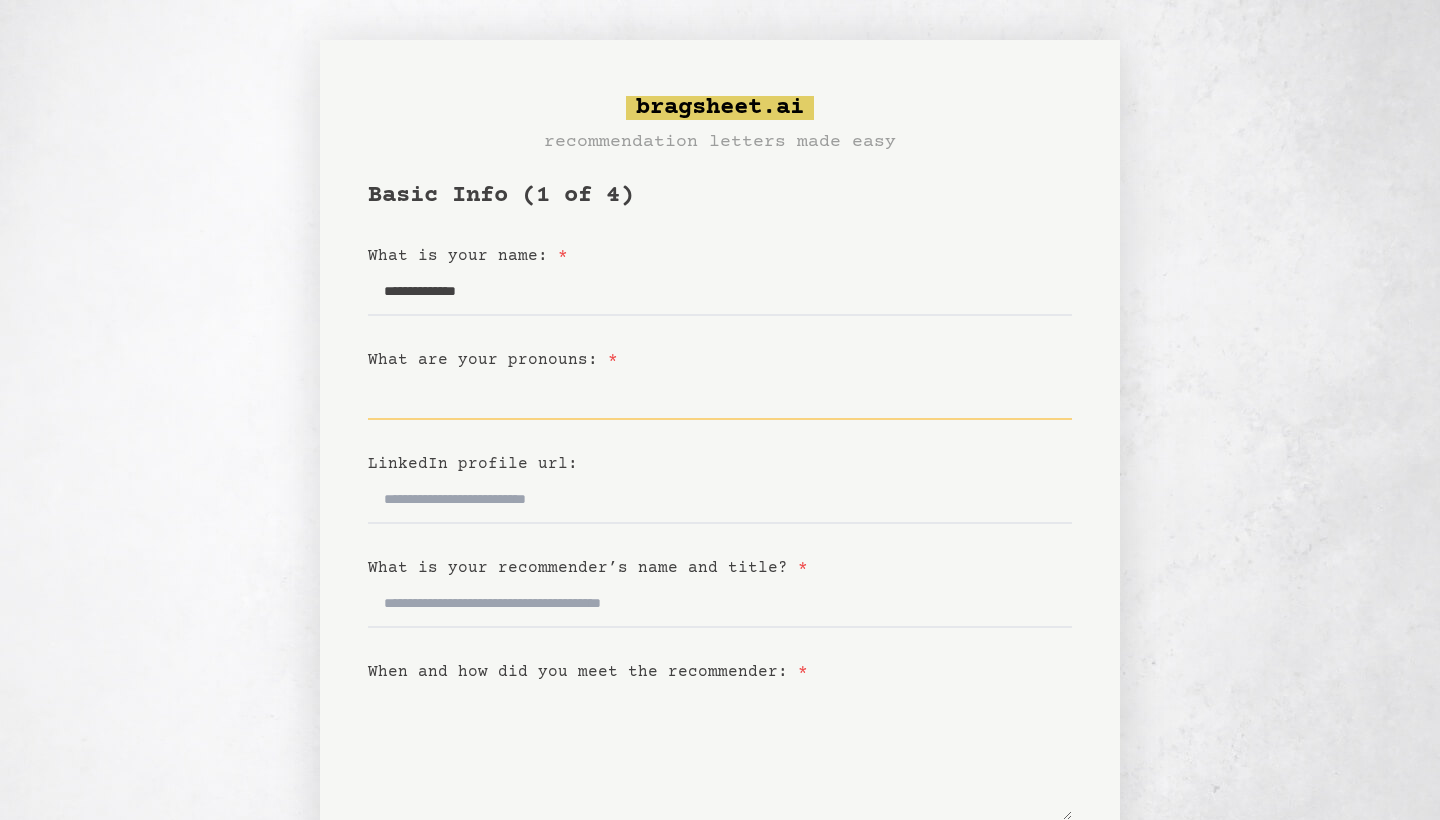 click on "What are your pronouns:   *" at bounding box center [720, 396] 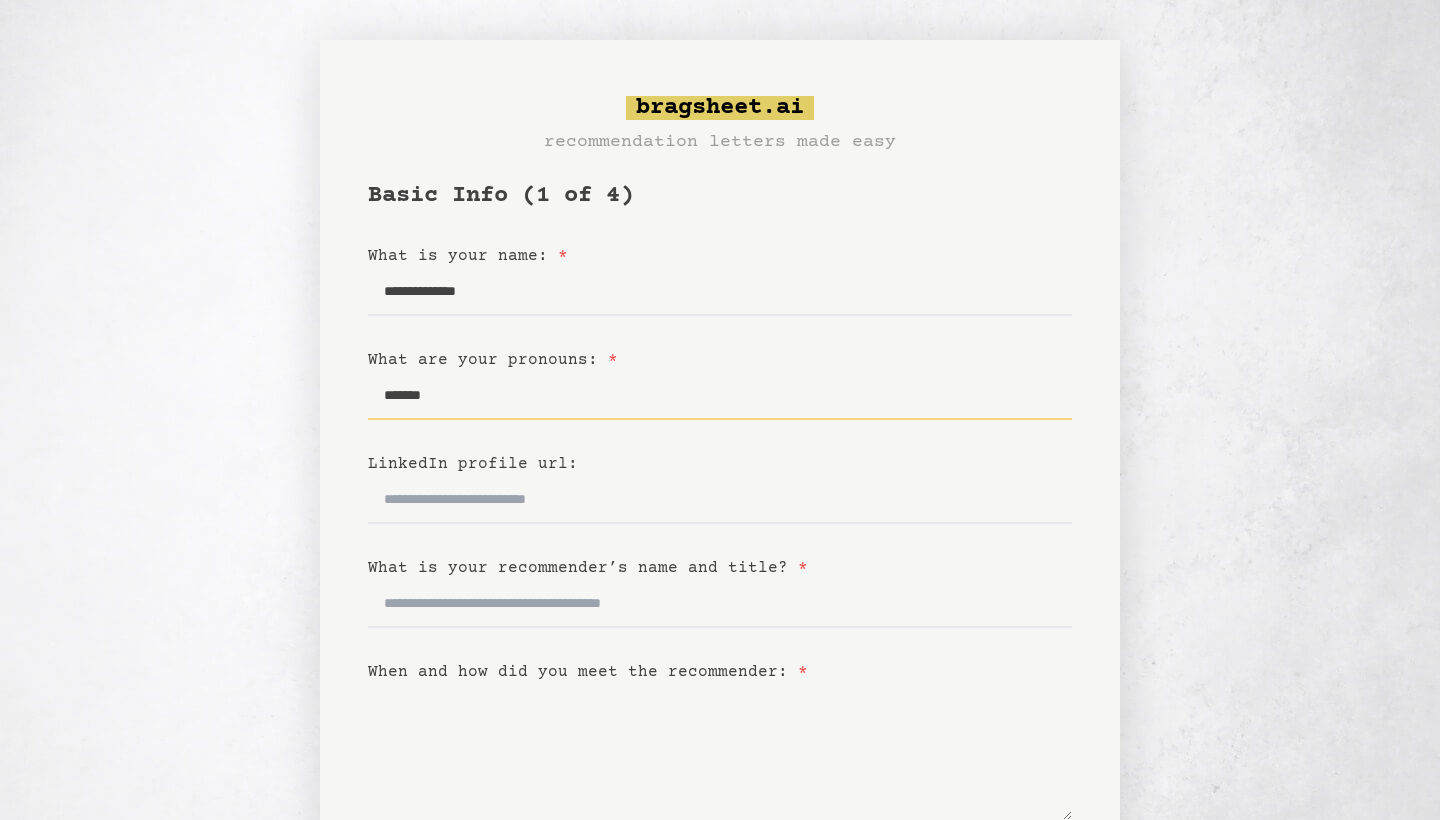 type on "*******" 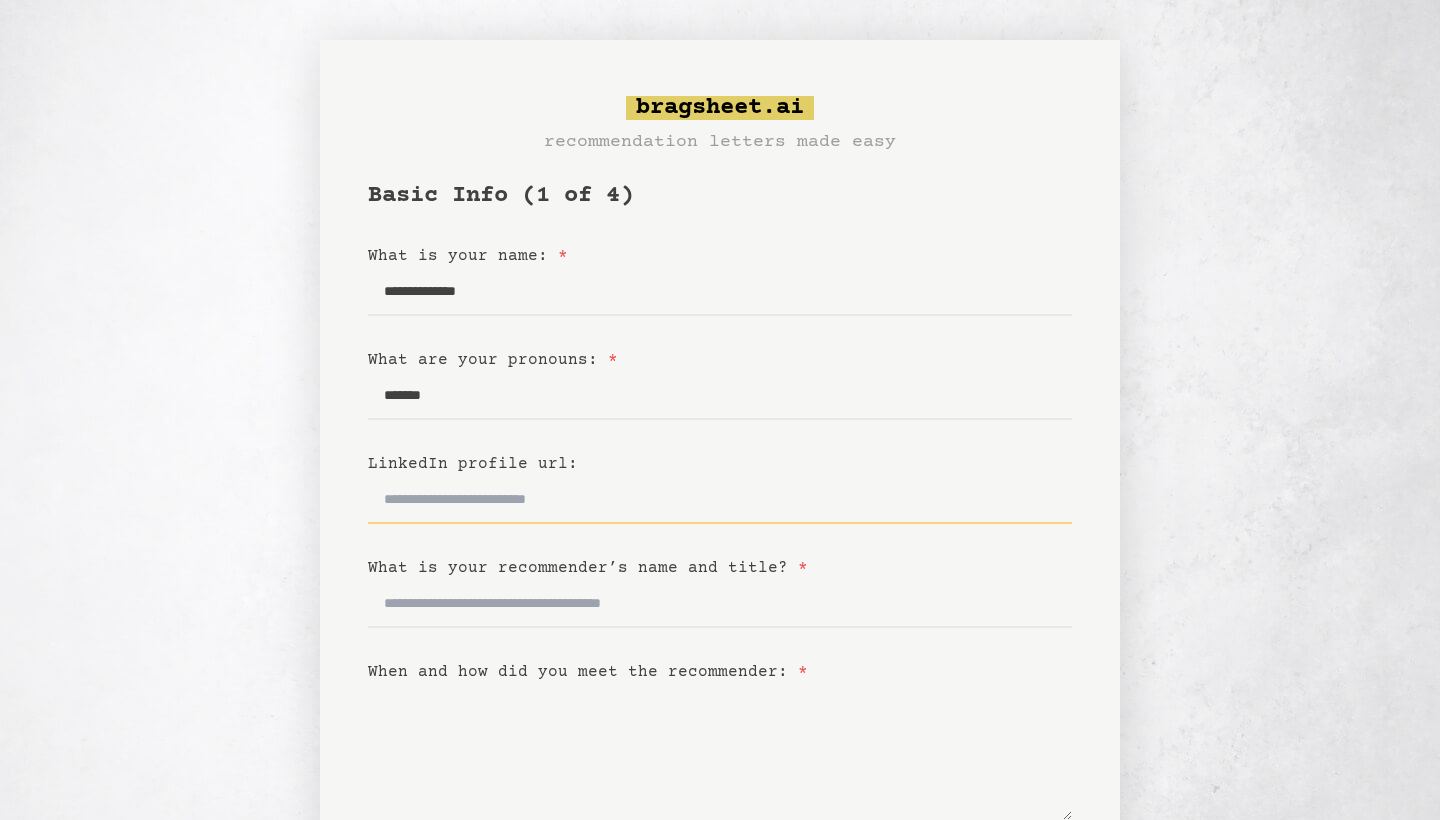 click on "LinkedIn profile url:" at bounding box center (720, 500) 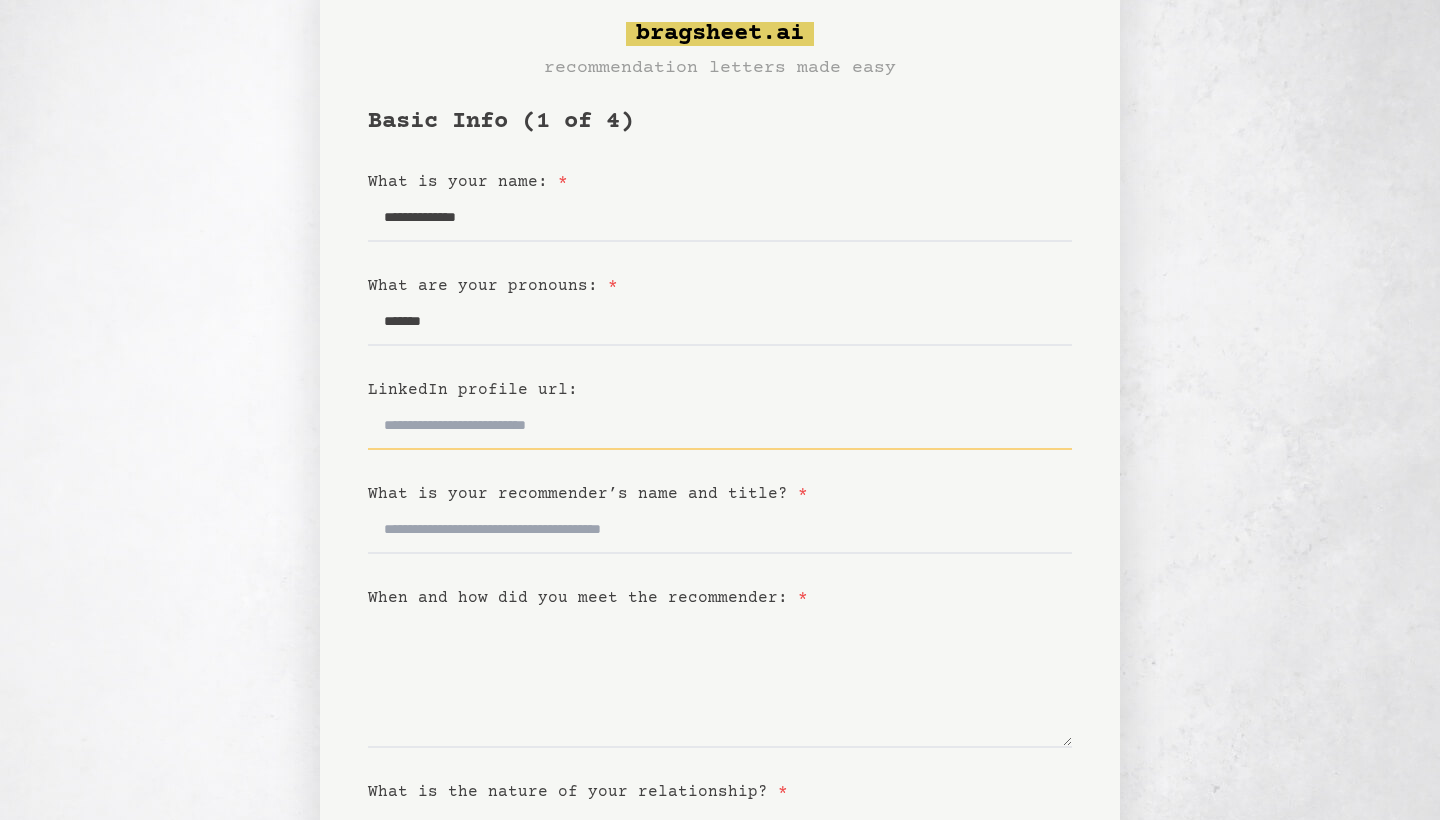 scroll, scrollTop: 75, scrollLeft: 0, axis: vertical 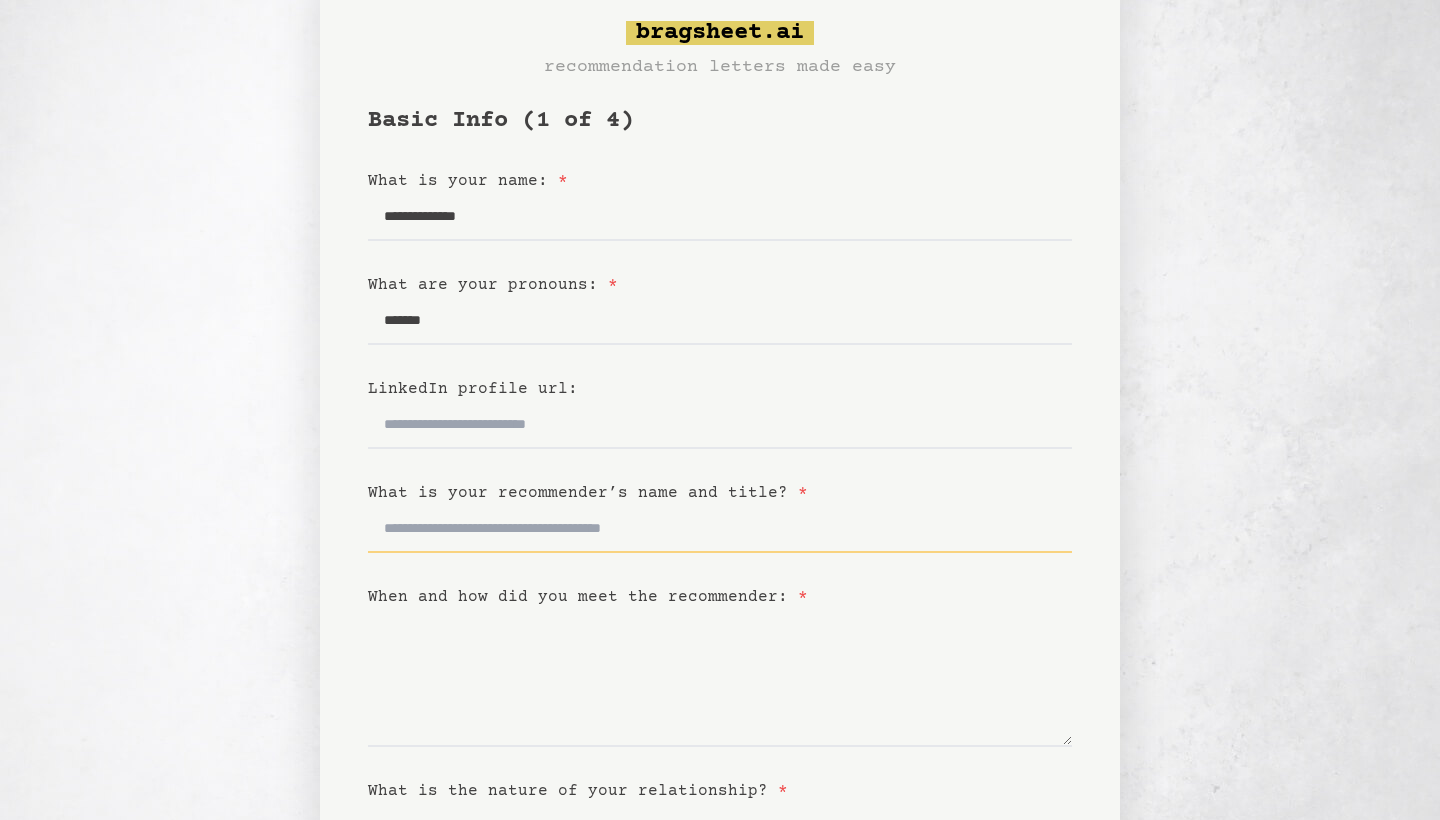 click on "What is your recommender’s name and title?   *" at bounding box center (720, 529) 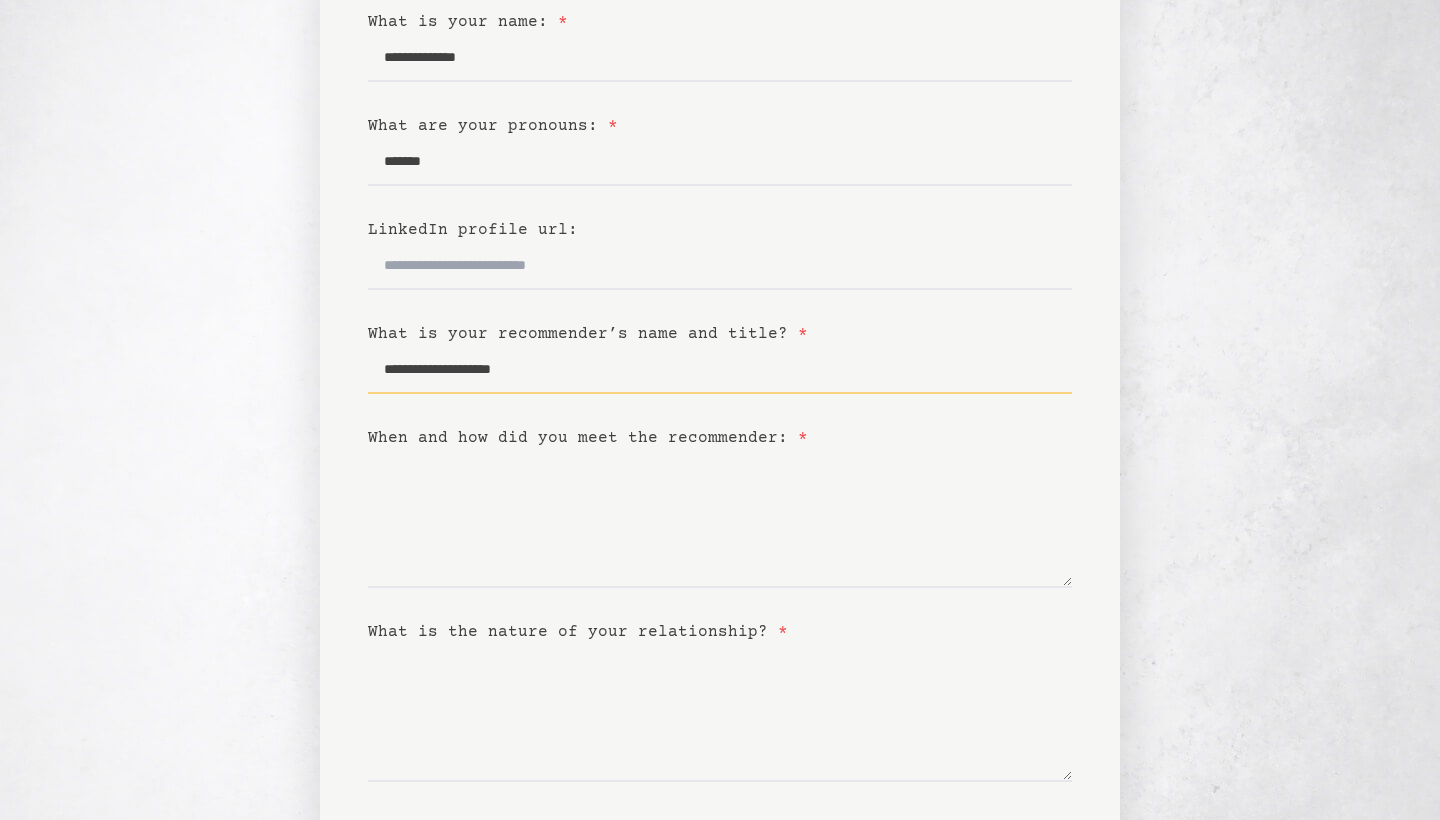 scroll, scrollTop: 235, scrollLeft: 0, axis: vertical 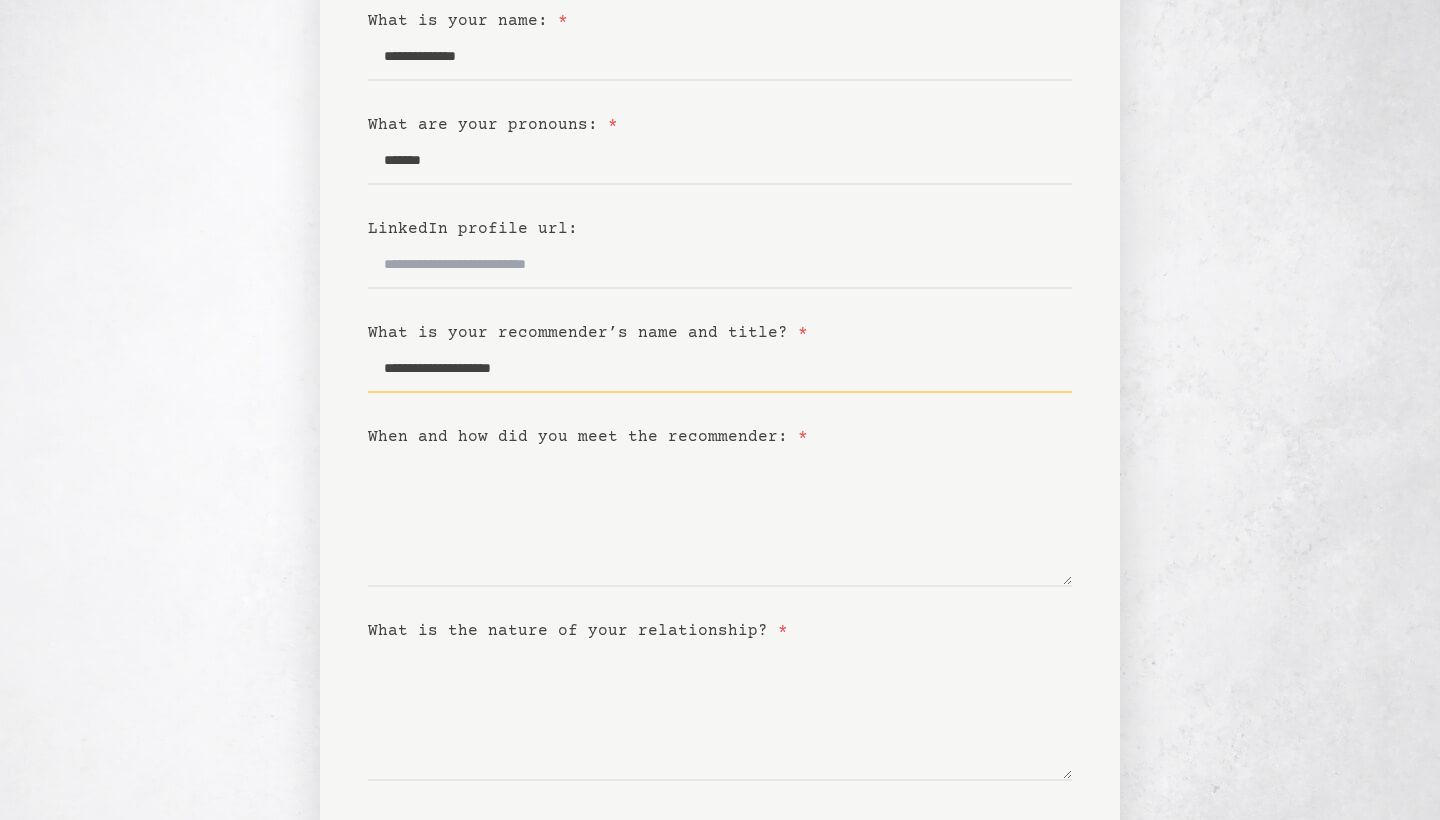 type on "**********" 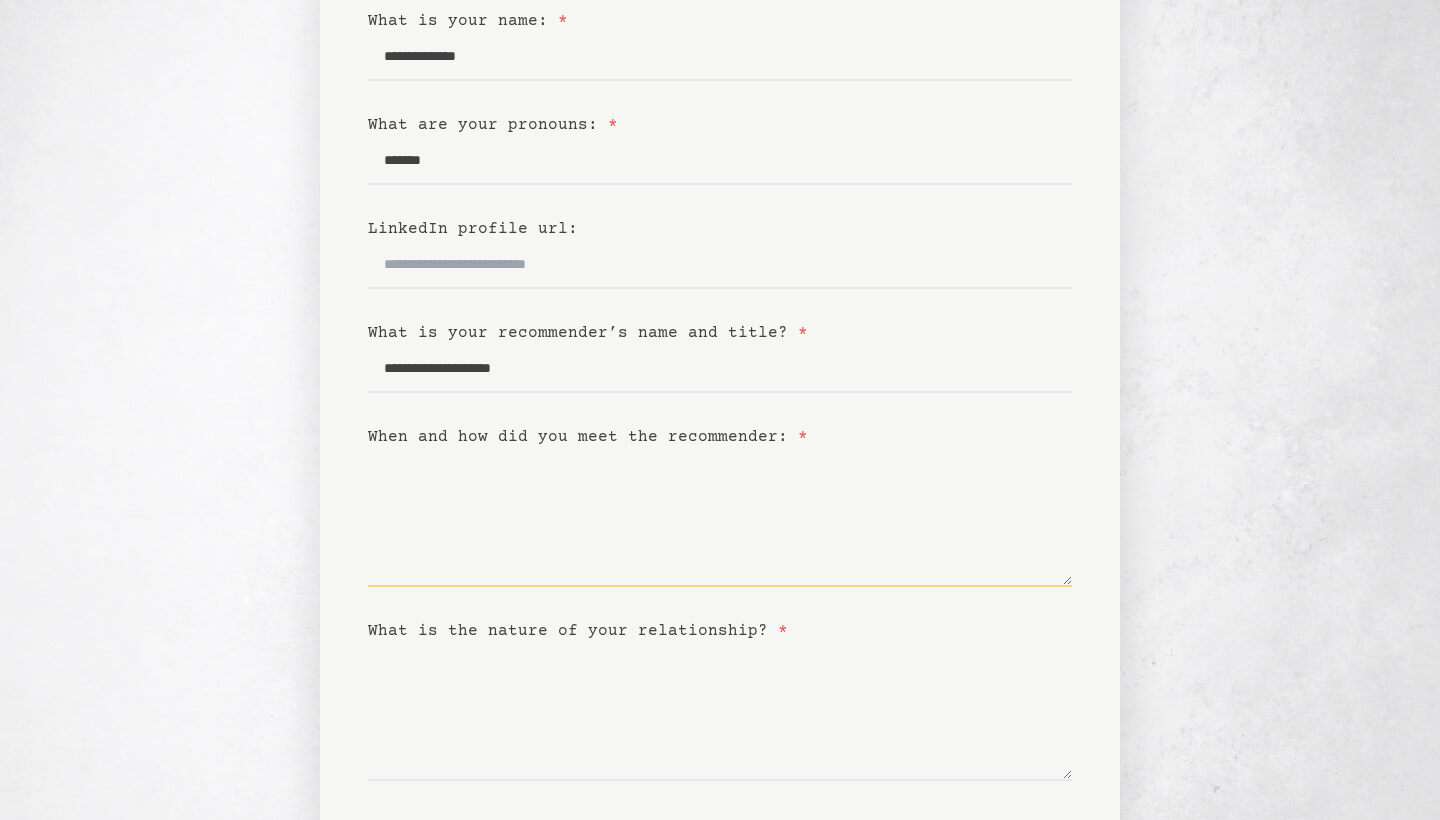 click on "When and how did you meet the recommender:   *" at bounding box center [720, 518] 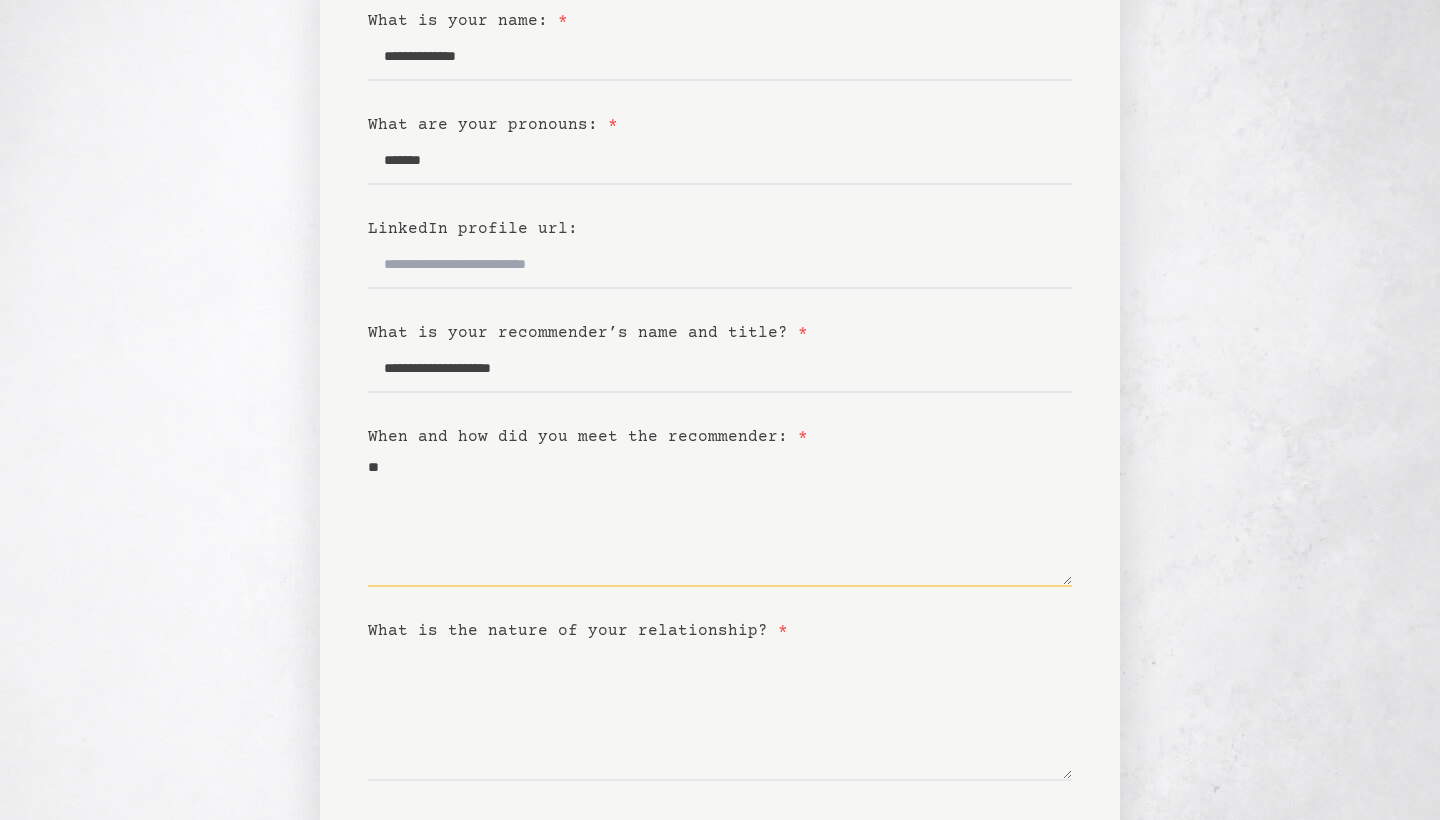 type on "*" 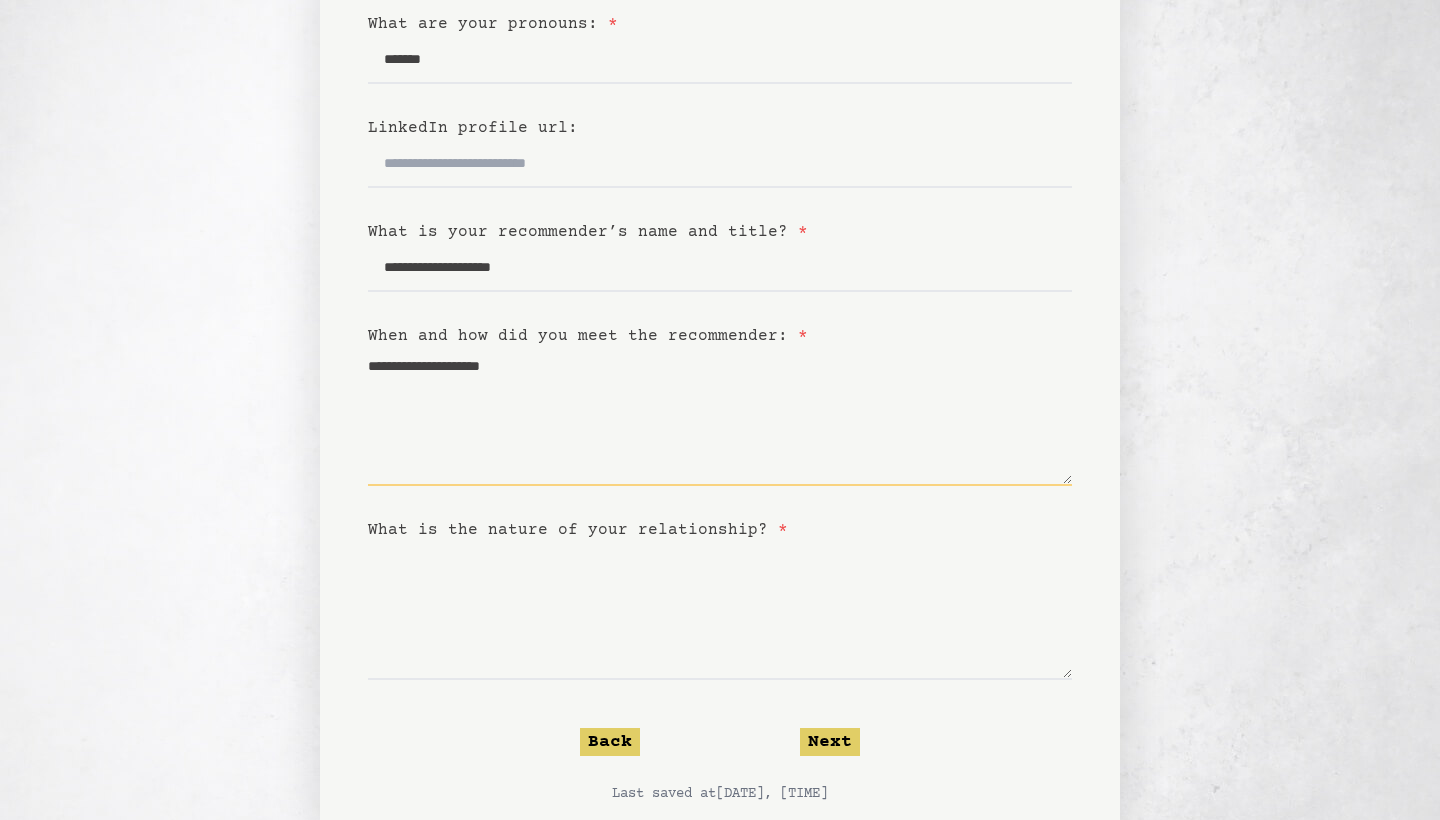 scroll, scrollTop: 364, scrollLeft: 0, axis: vertical 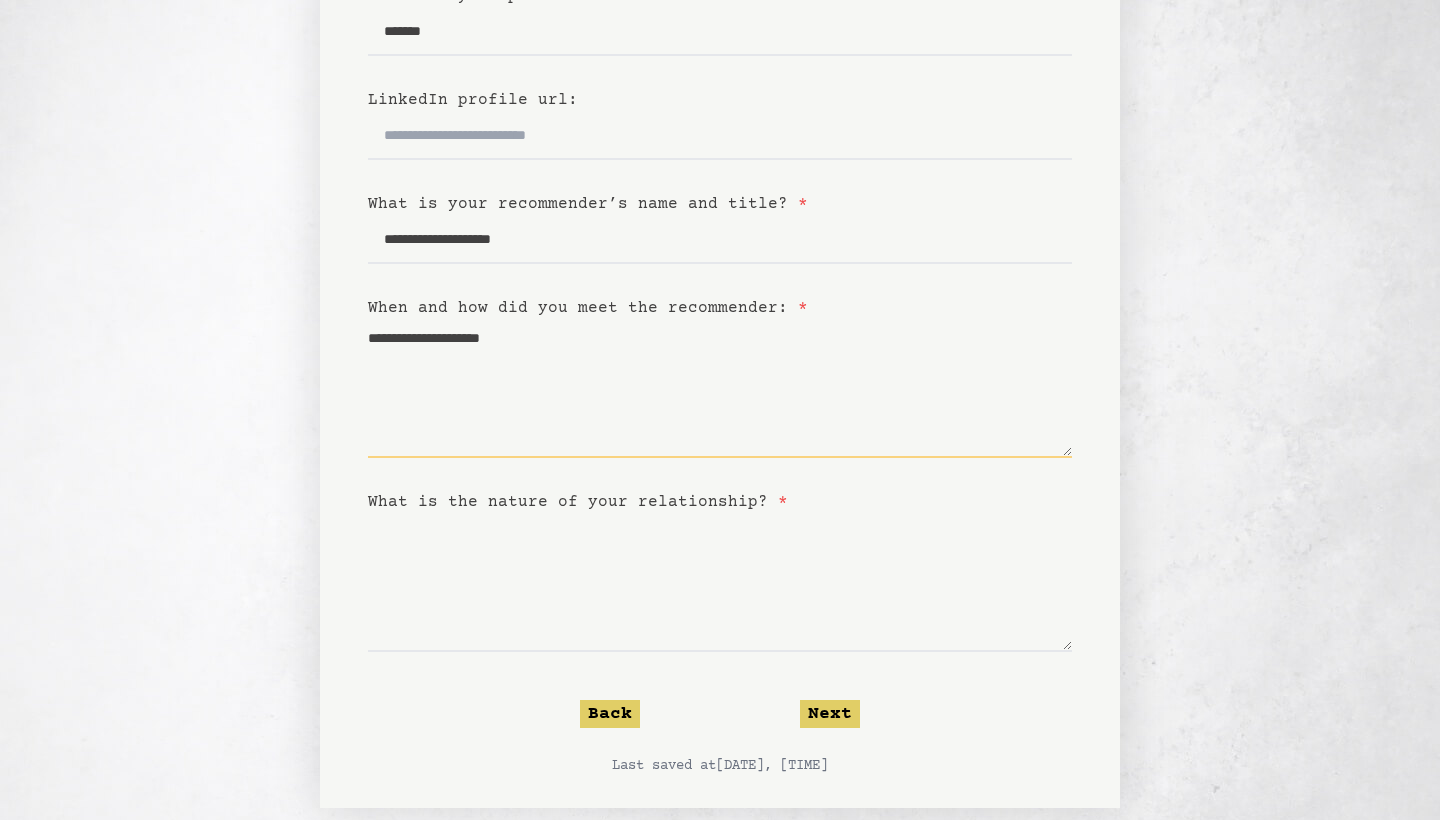 type on "**********" 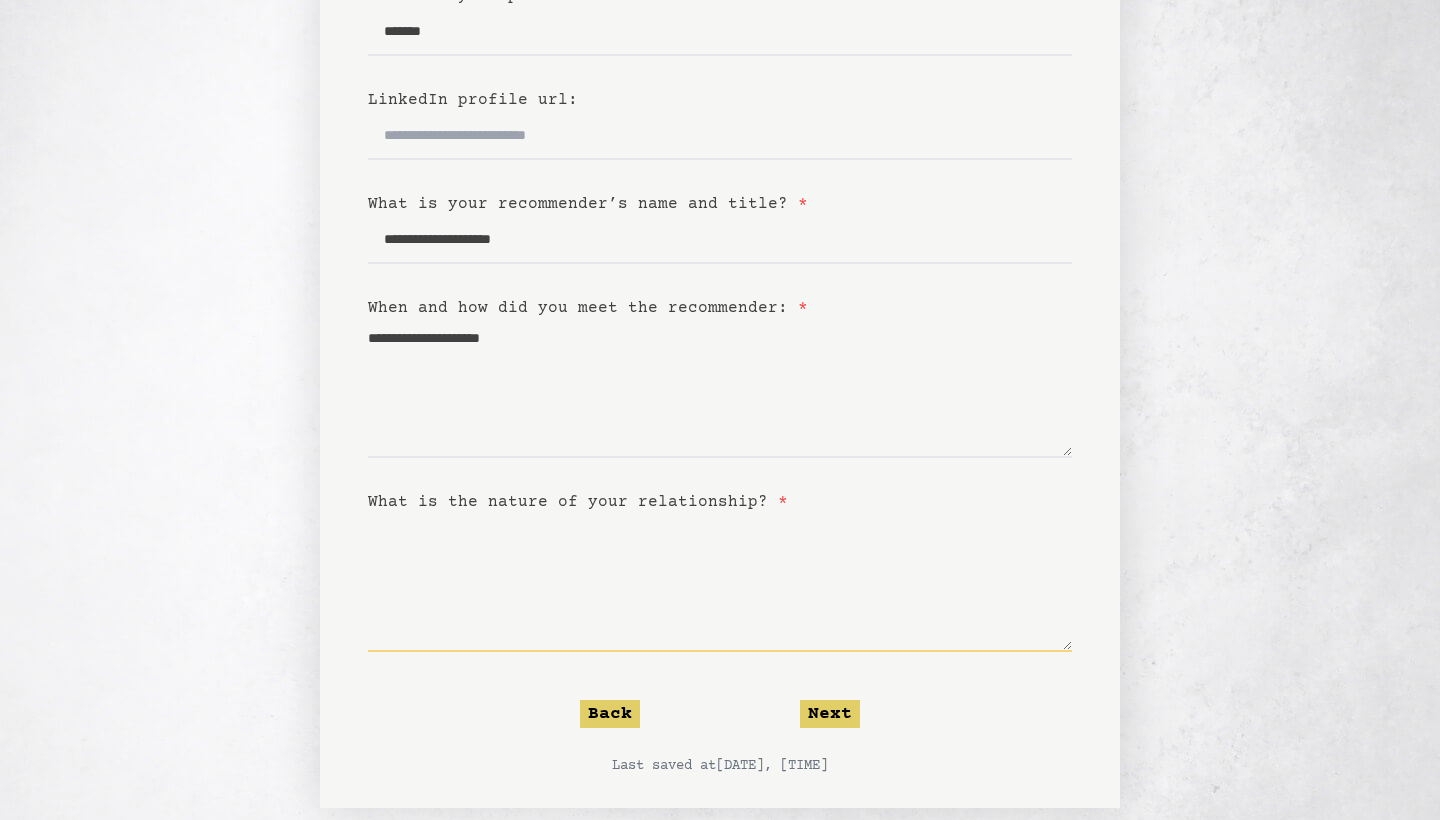 click on "What is the nature of your relationship?   *" at bounding box center (720, 583) 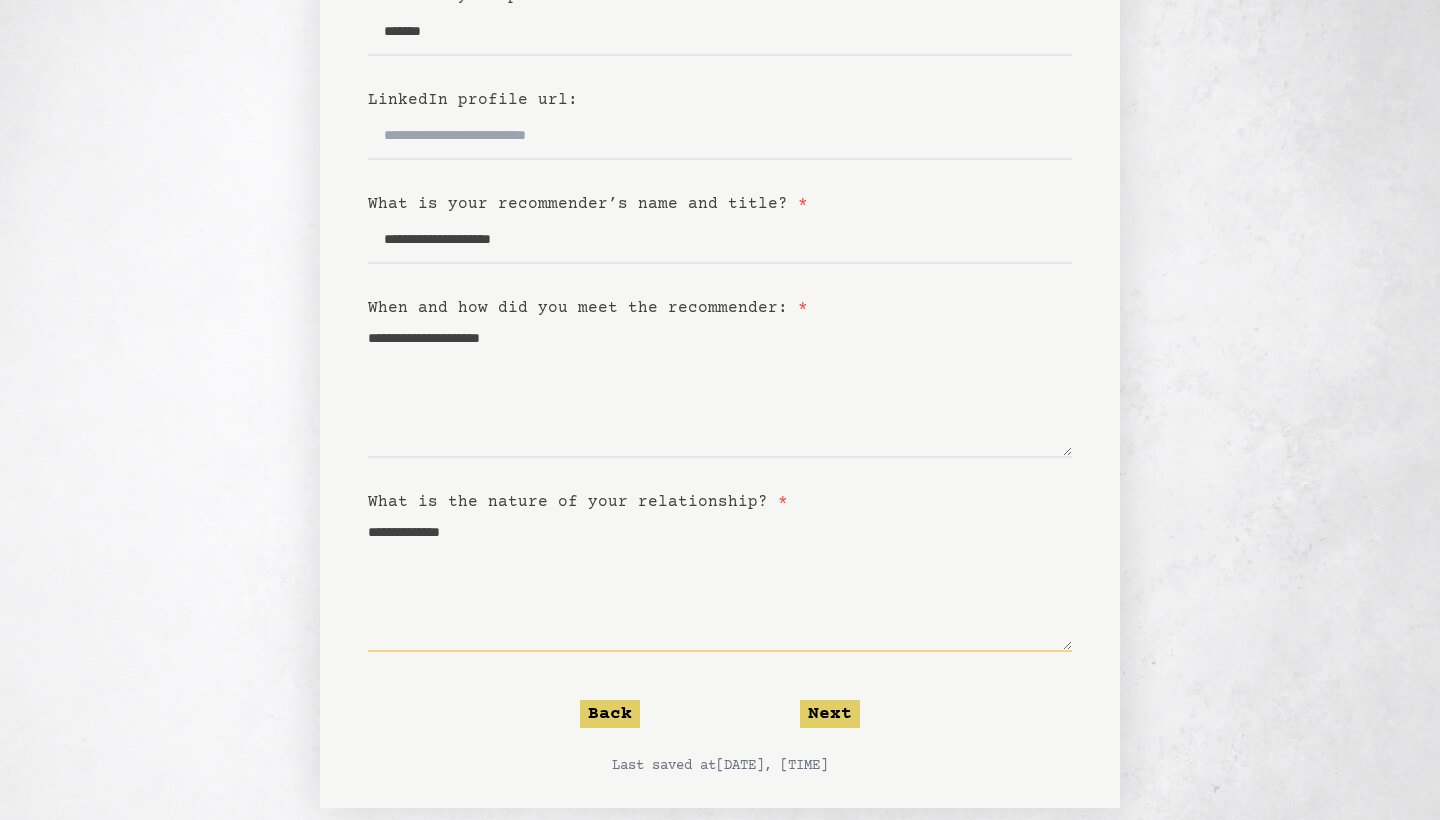 type on "**********" 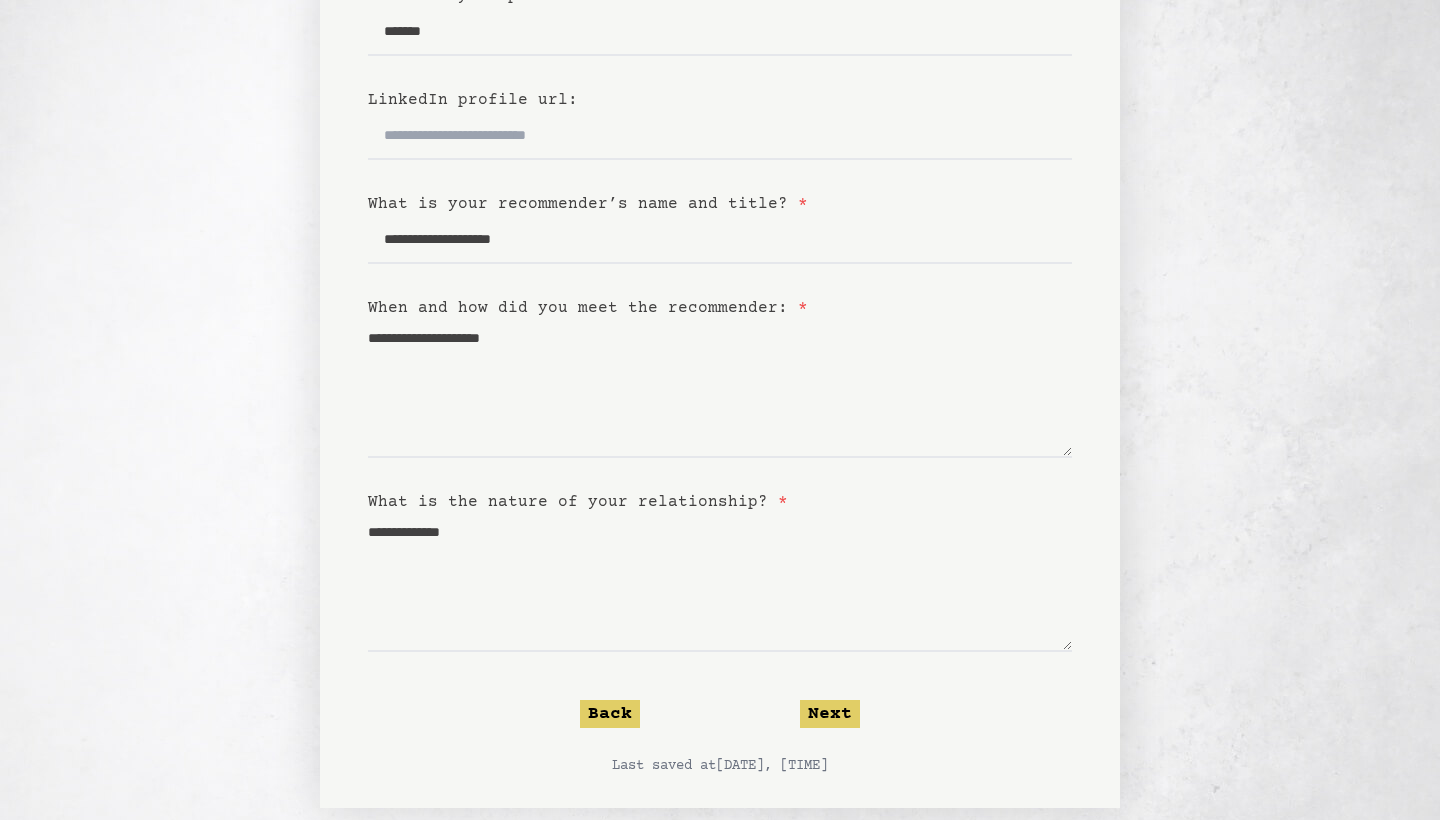 click on "Next" 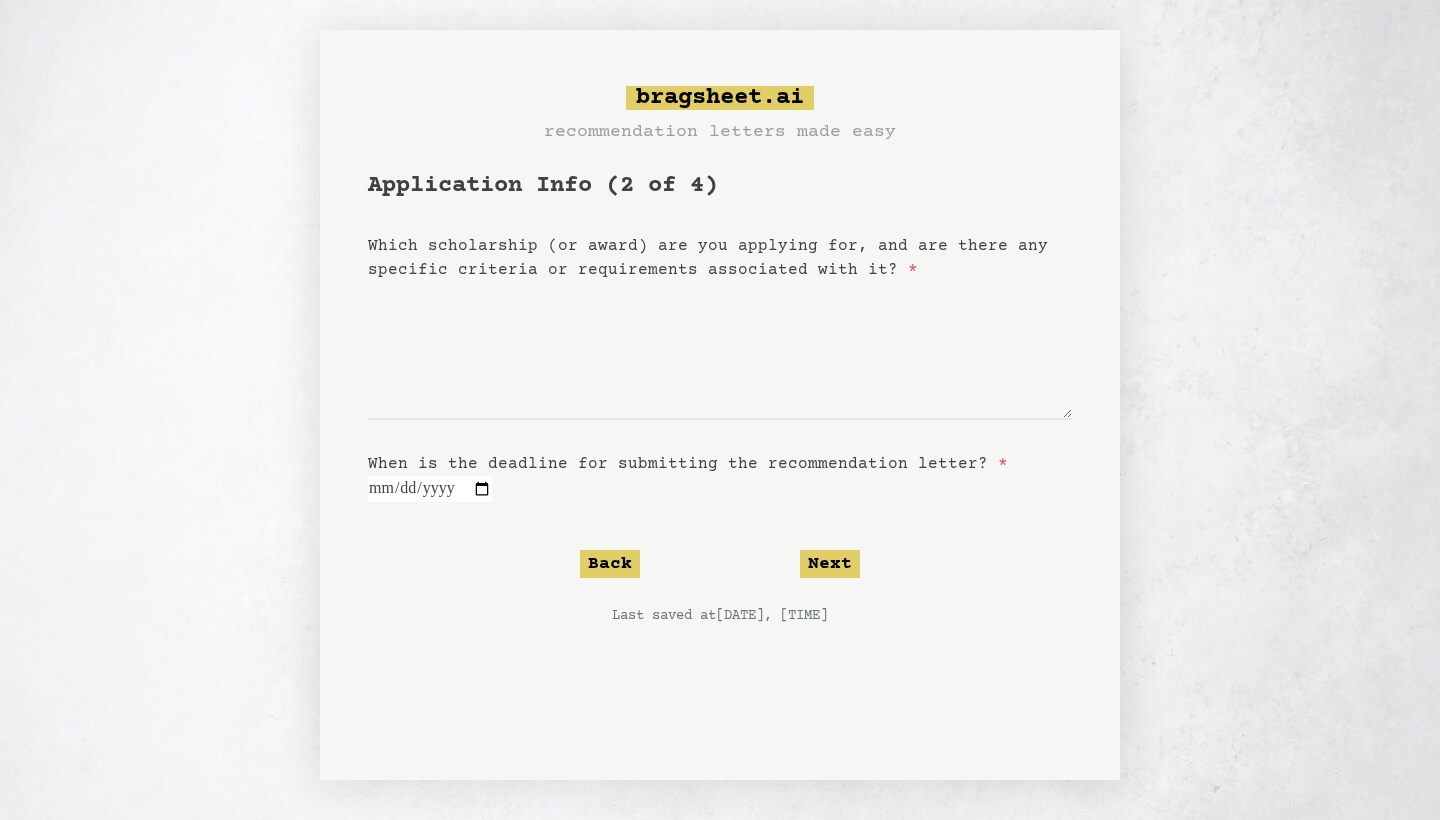scroll, scrollTop: 10, scrollLeft: 0, axis: vertical 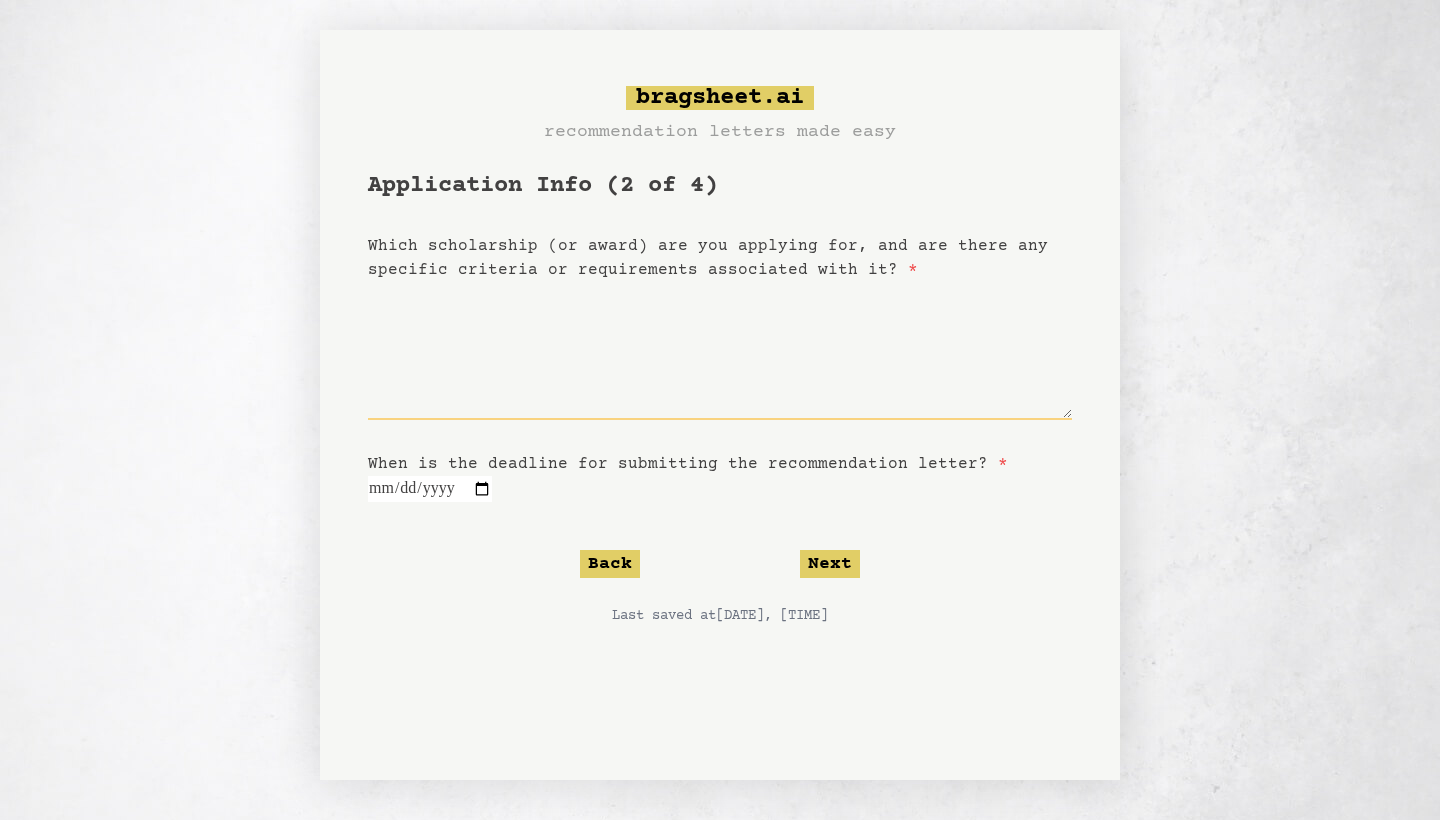 click on "Which scholarship (or award) are you applying for, and are there
any specific criteria or requirements associated with it?   *" at bounding box center [720, 351] 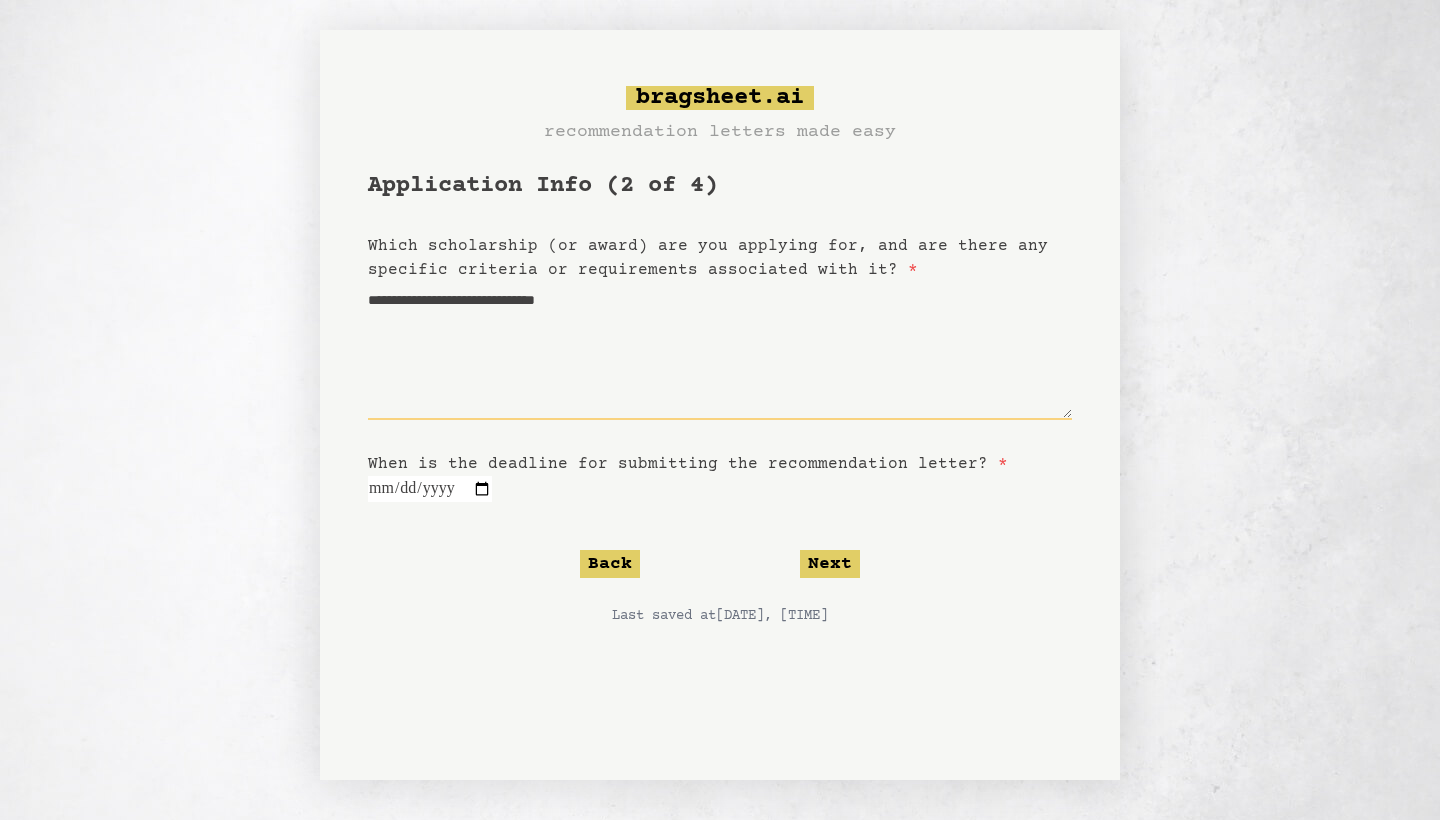 type on "**********" 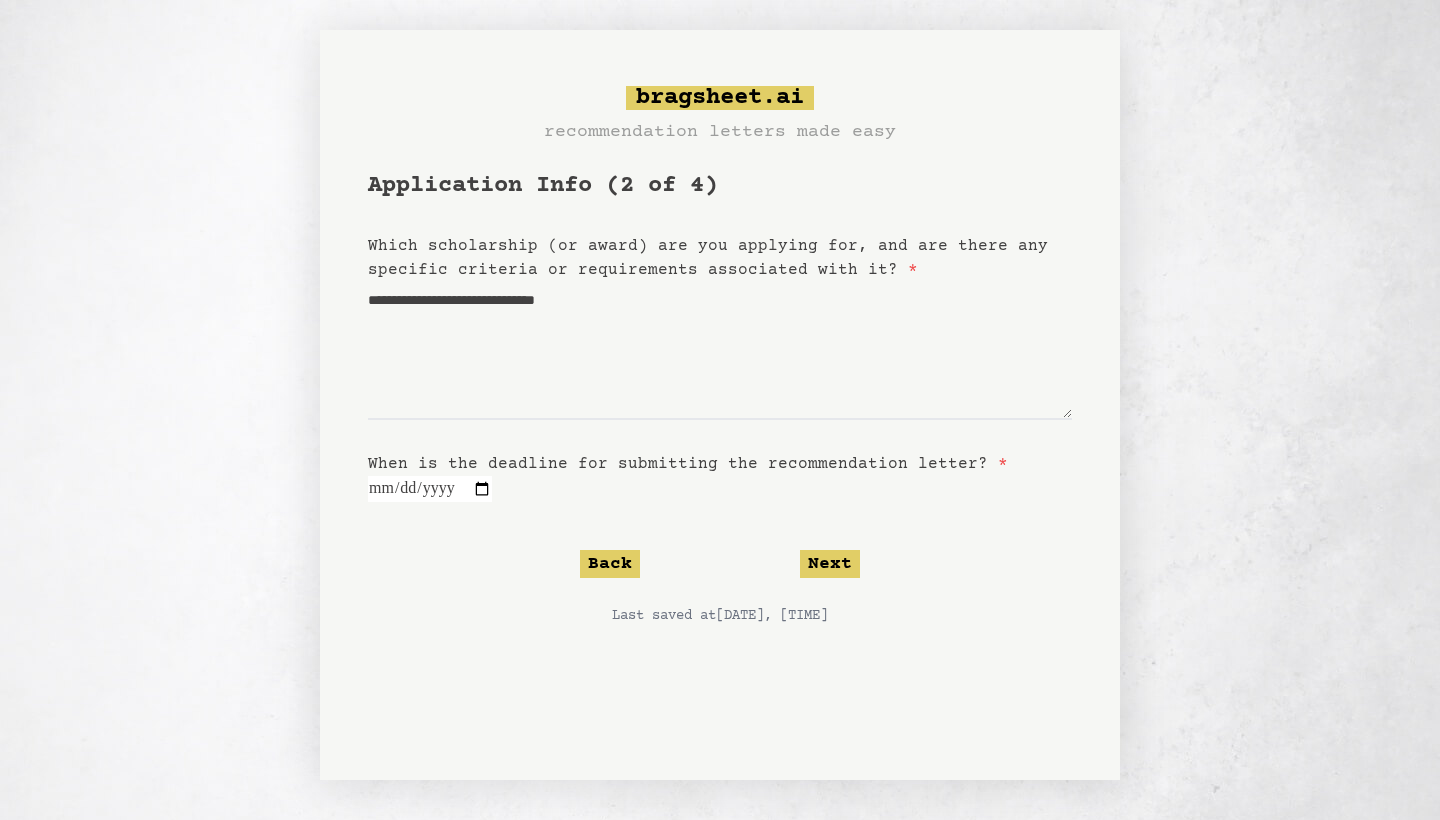 click at bounding box center (430, 489) 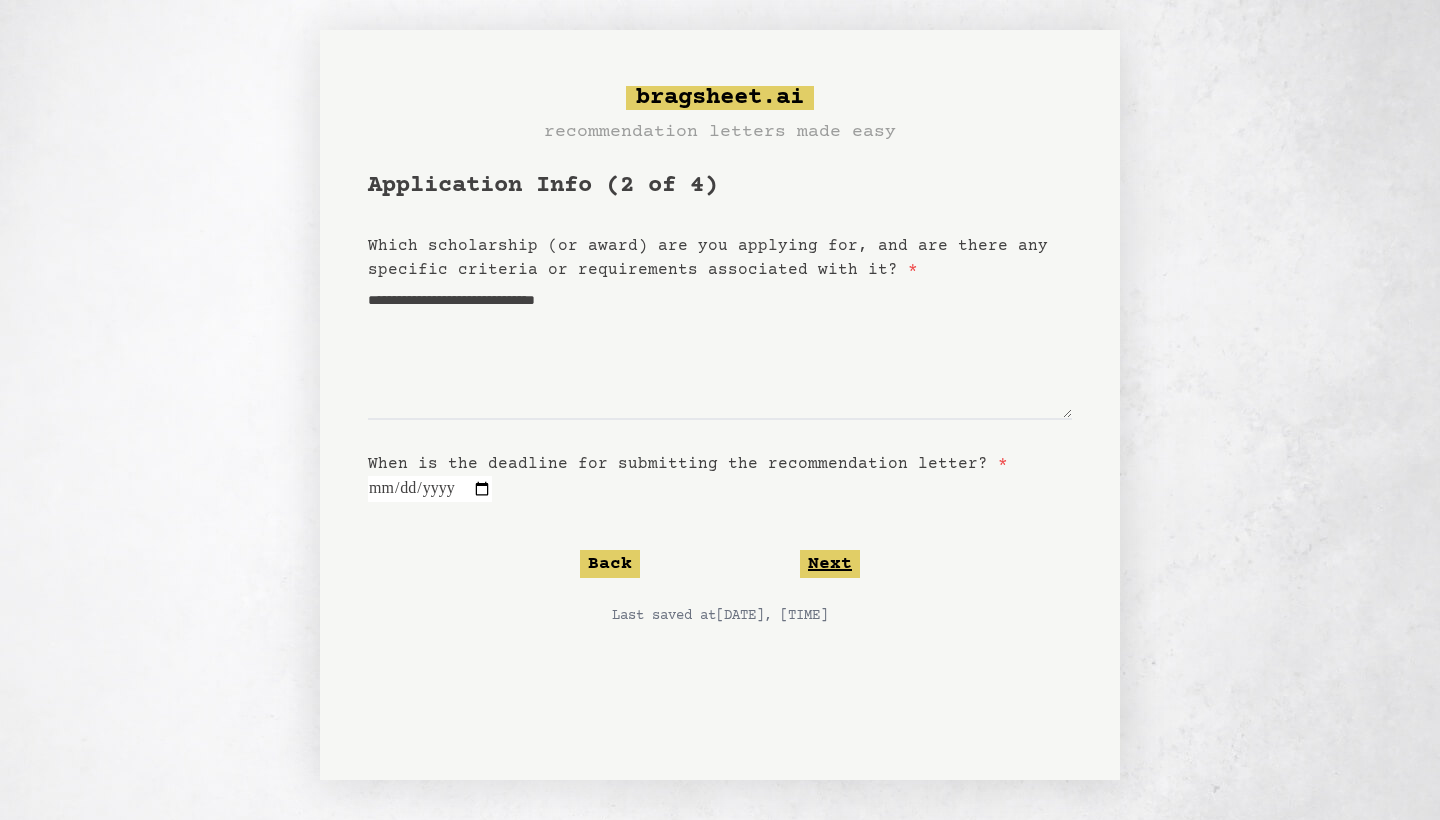 click on "Next" 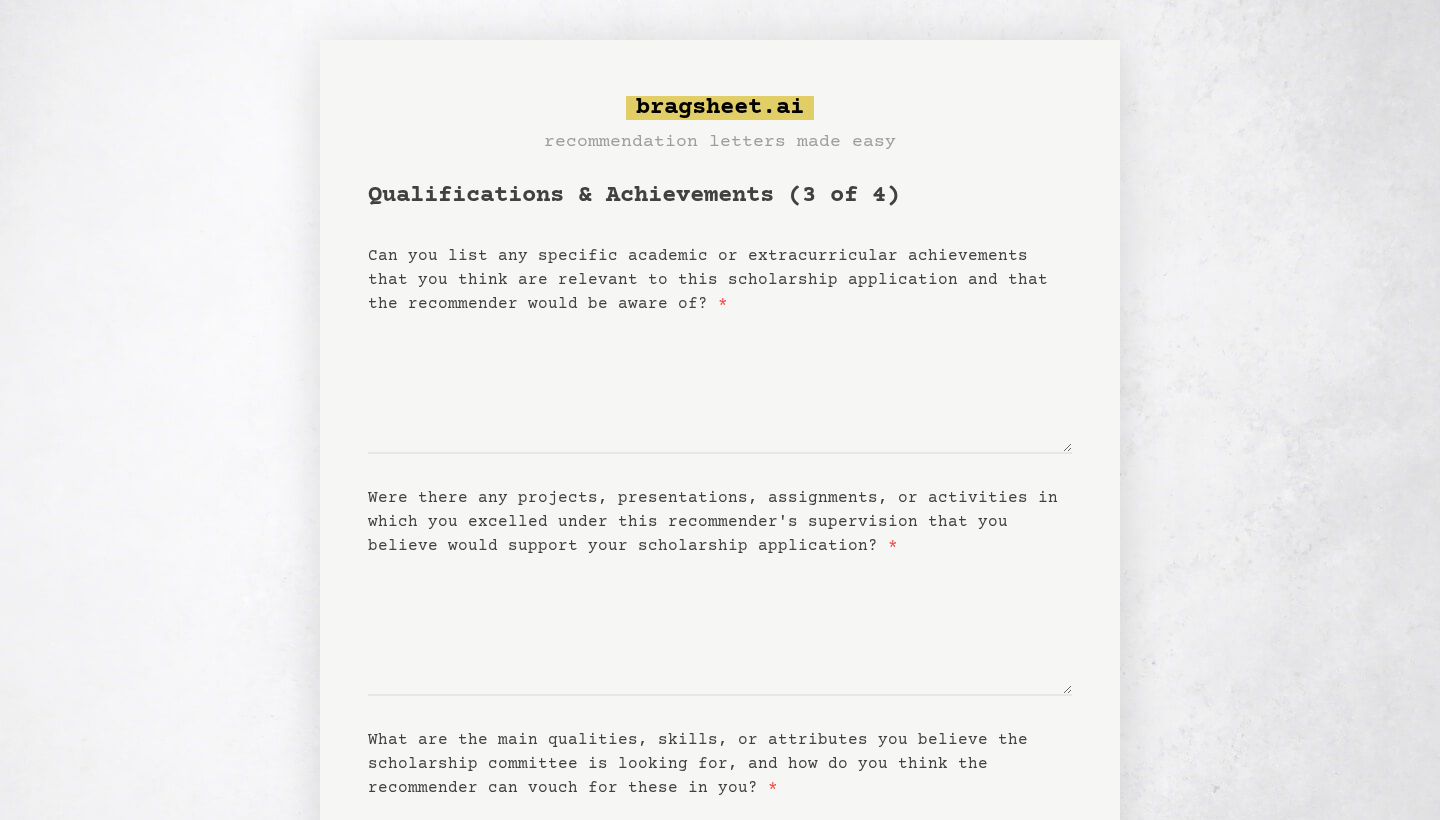 scroll, scrollTop: 0, scrollLeft: 0, axis: both 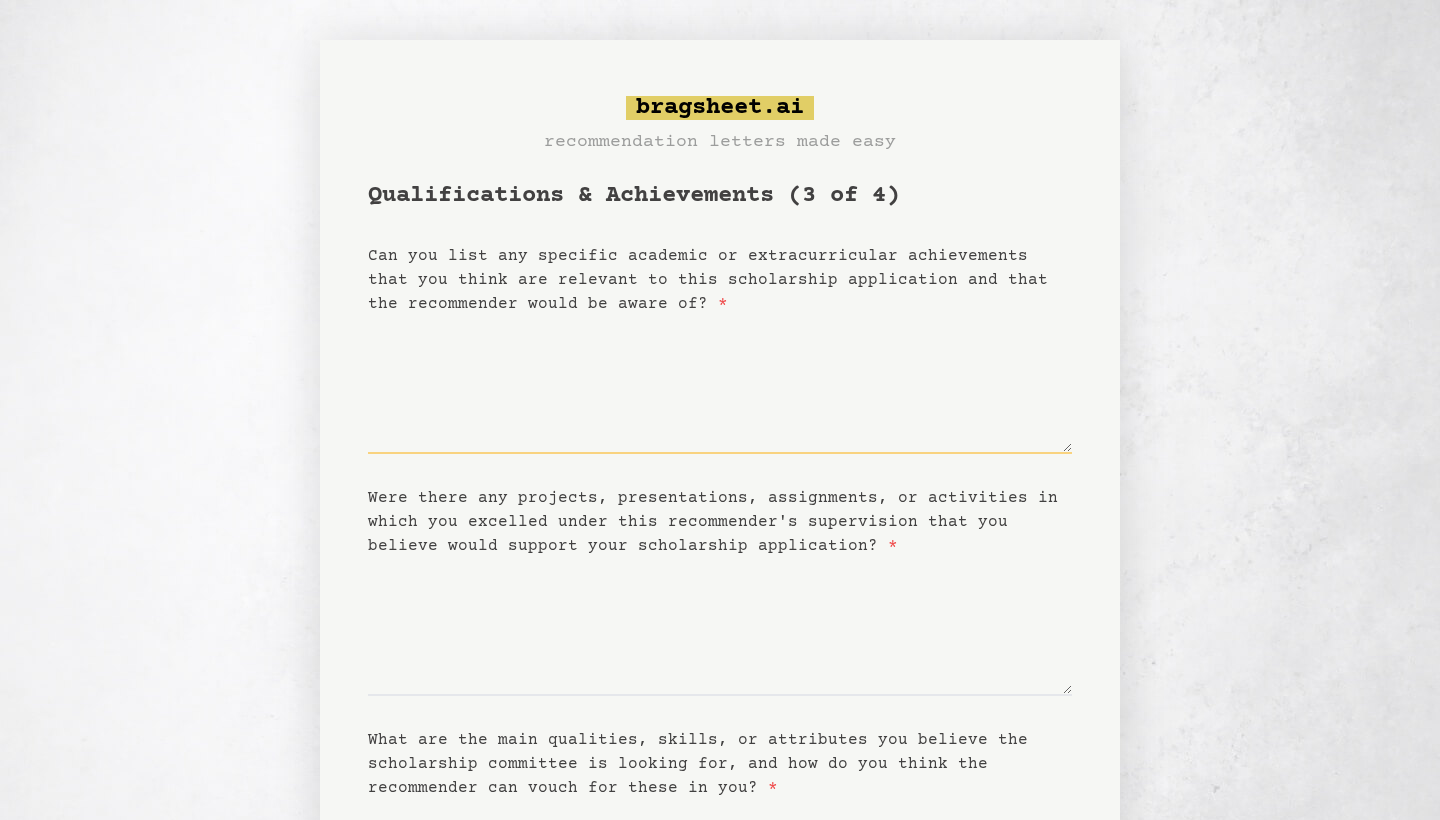 click on "Can you list any specific academic or extracurricular
achievements that you think are relevant to this scholarship
application and that the recommender would be aware of?   *" at bounding box center [720, 385] 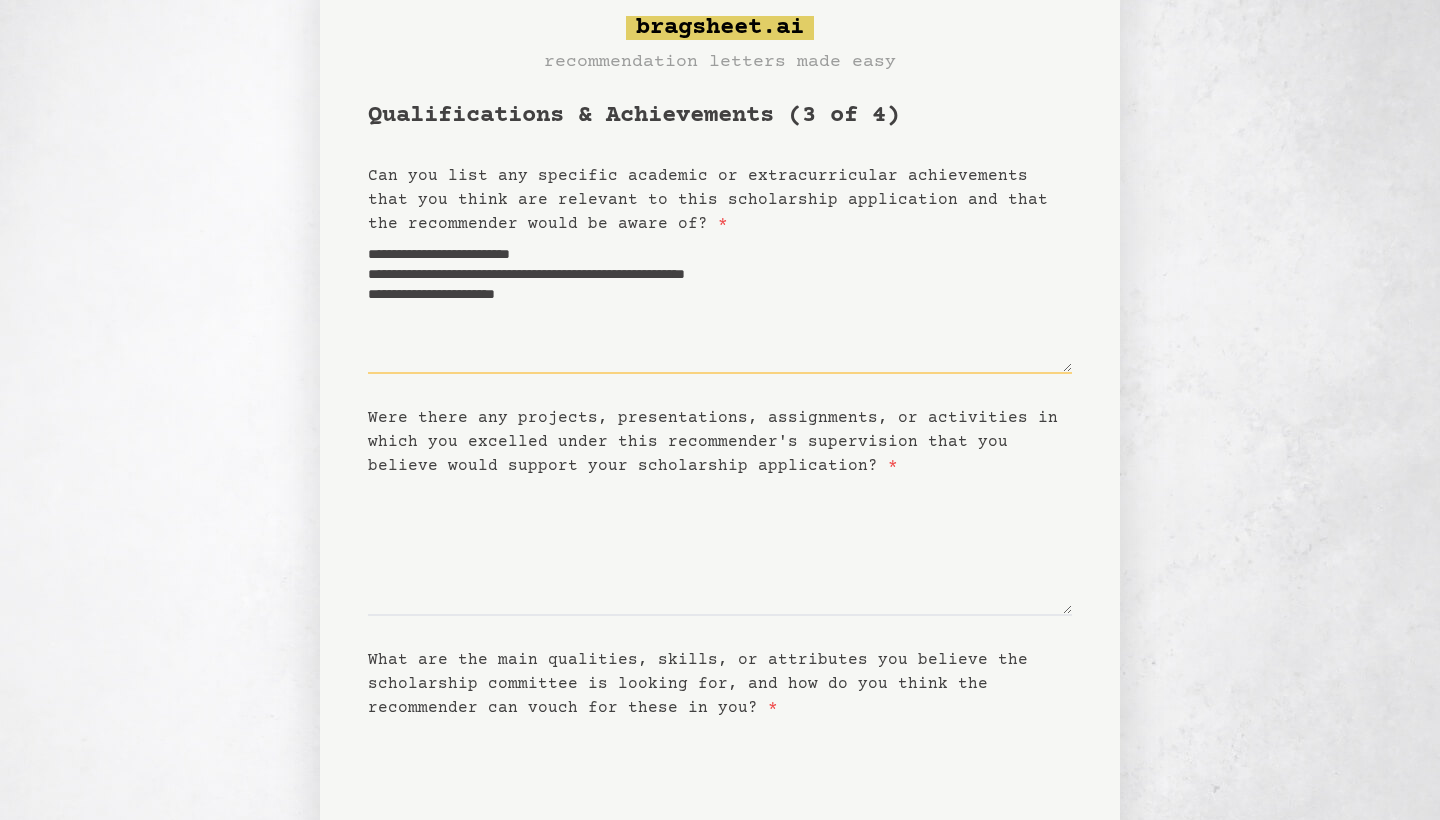 scroll, scrollTop: 97, scrollLeft: 0, axis: vertical 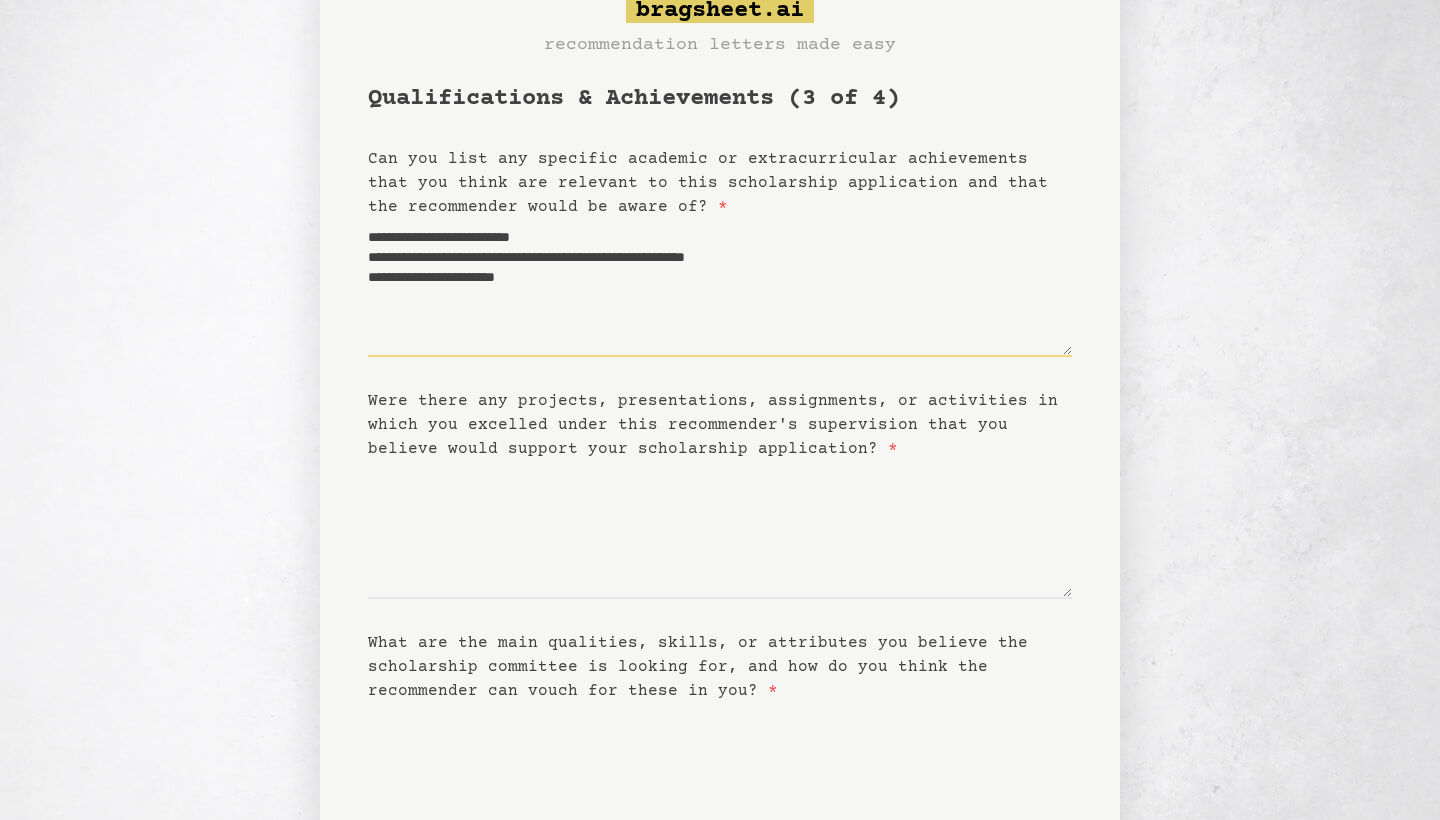 type on "**********" 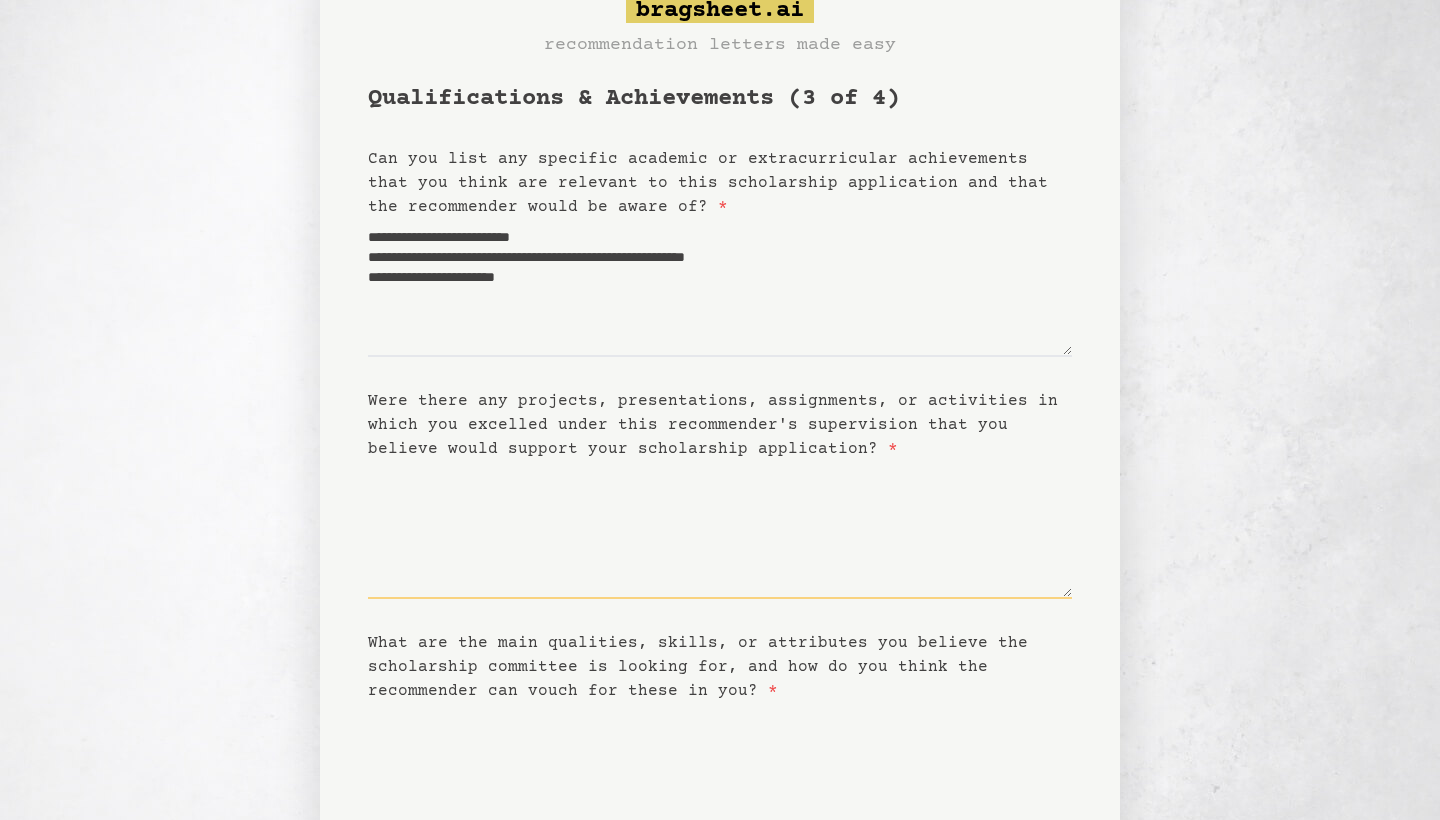 click on "Were there any projects, presentations, assignments, or
activities in which you excelled under this recommender's
supervision that you believe would support your scholarship
application?   *" at bounding box center [720, 530] 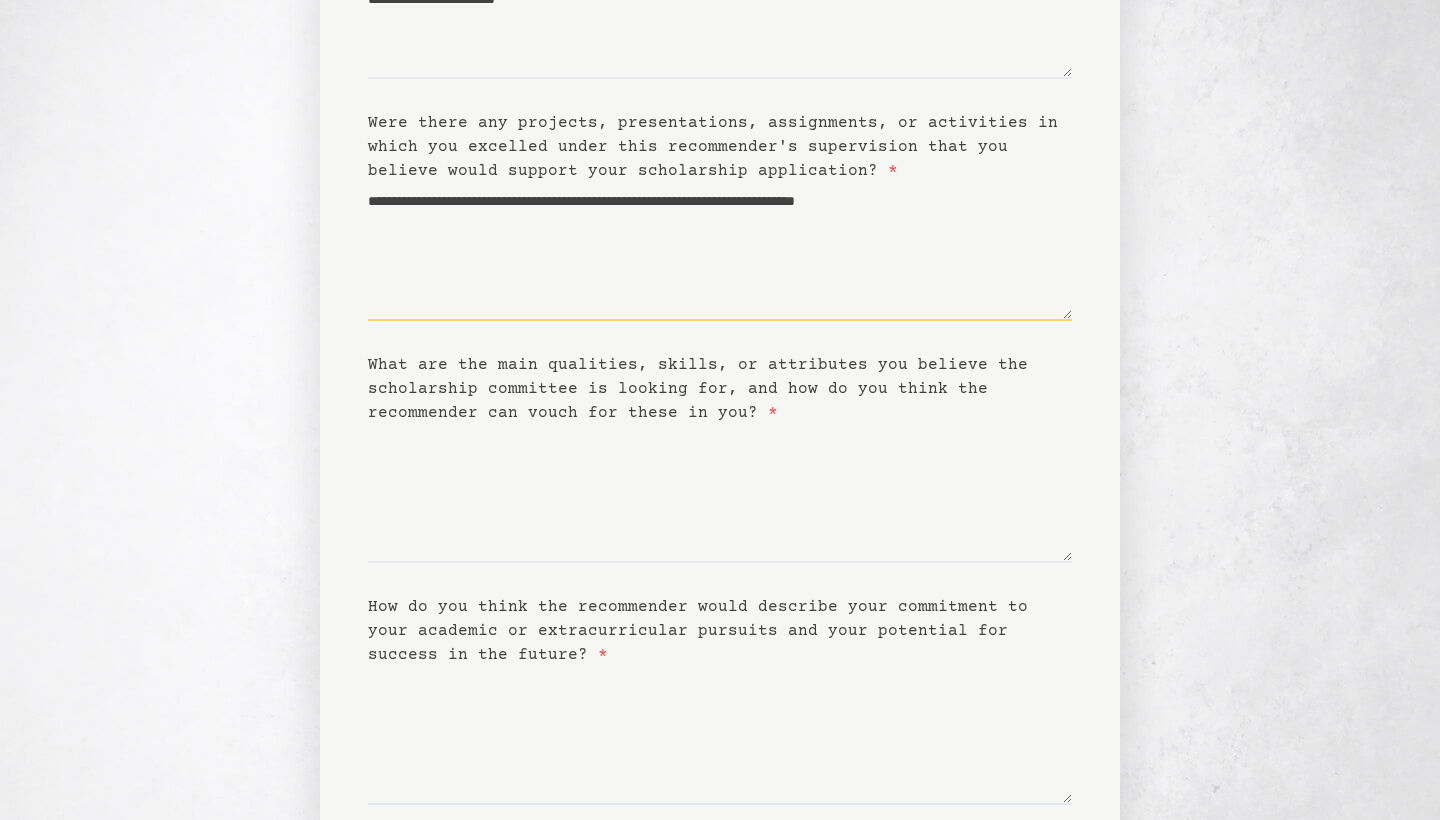 scroll, scrollTop: 387, scrollLeft: 0, axis: vertical 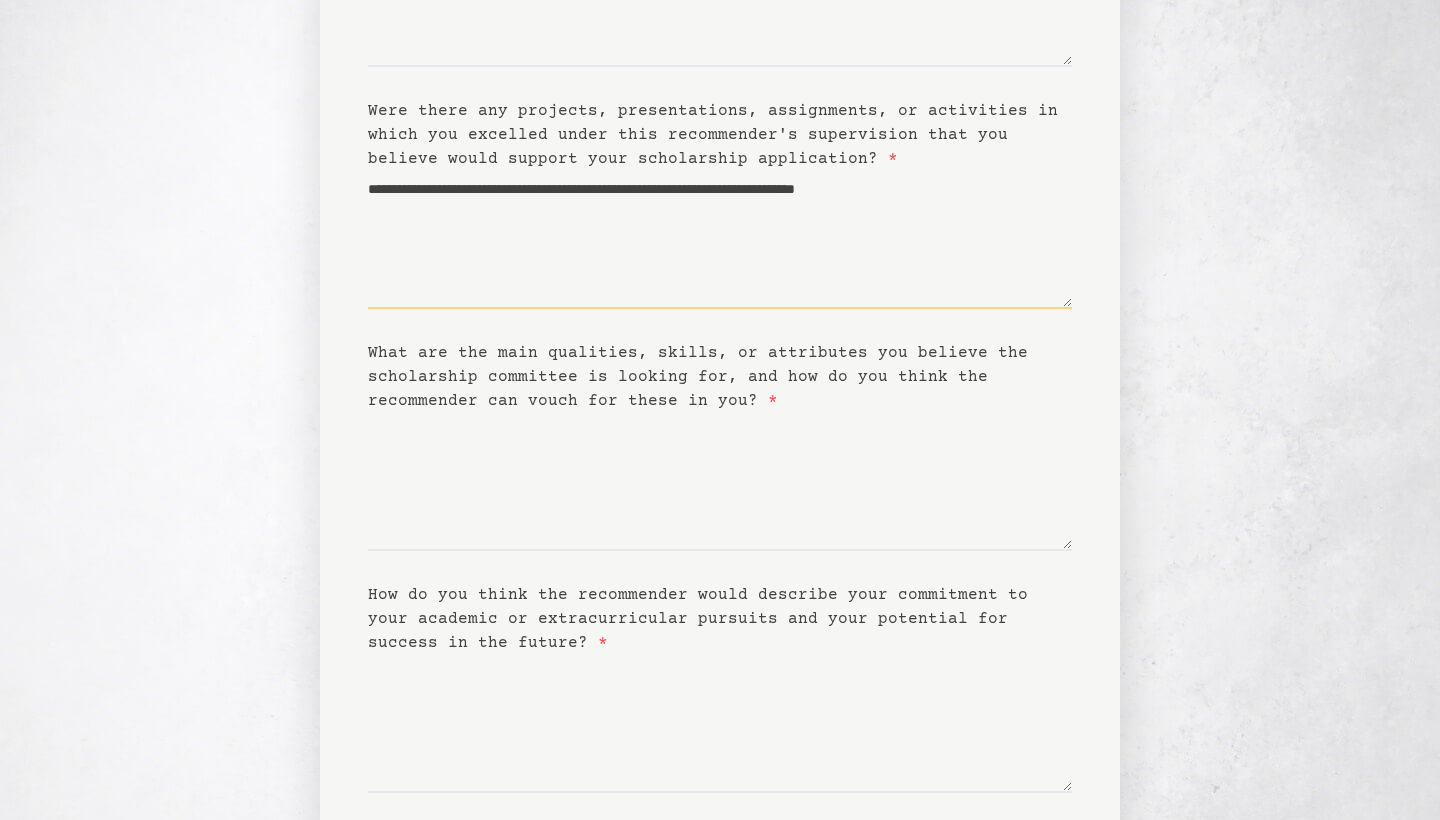 type on "**********" 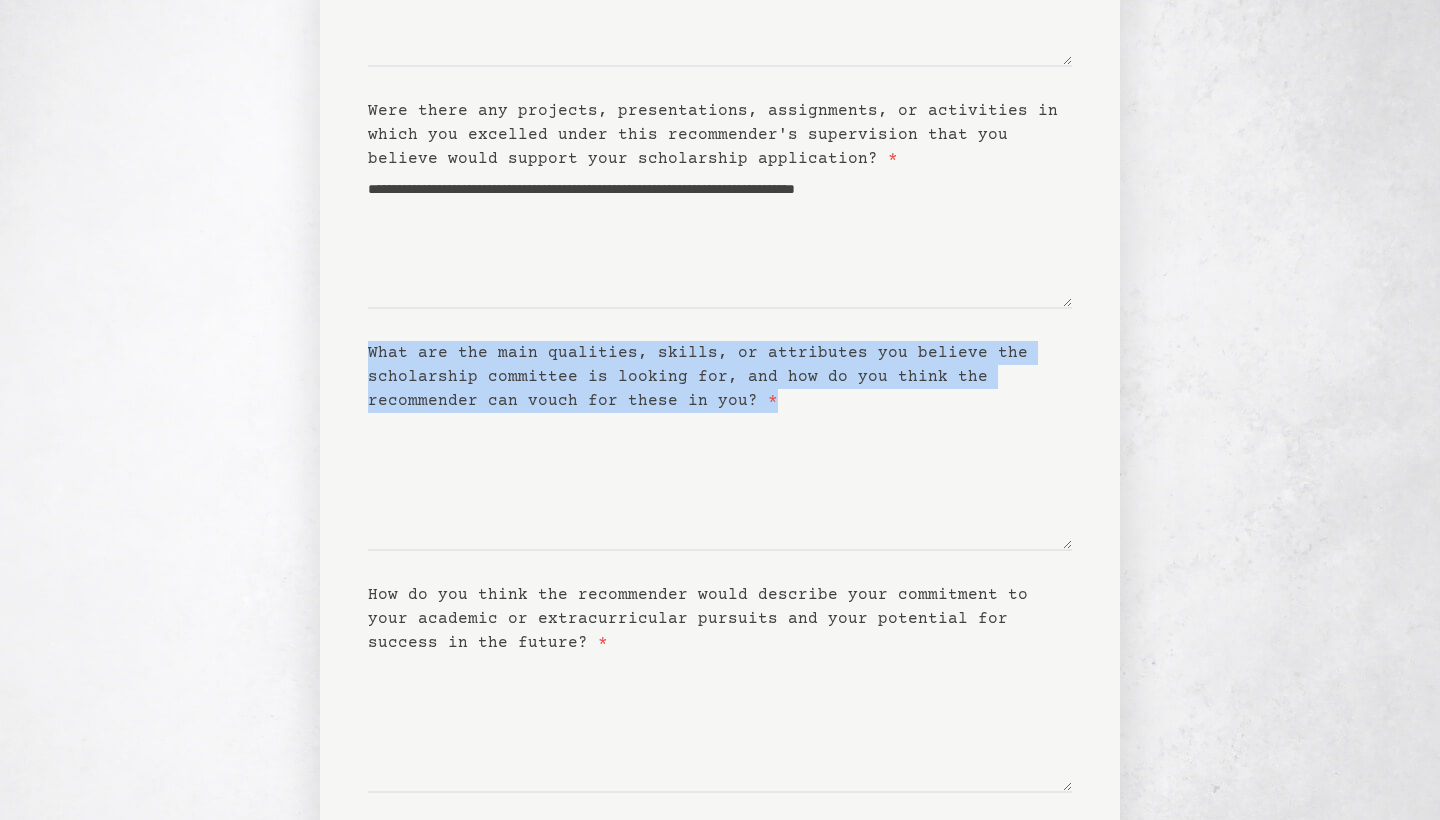 drag, startPoint x: 361, startPoint y: 348, endPoint x: 526, endPoint y: 434, distance: 186.0672 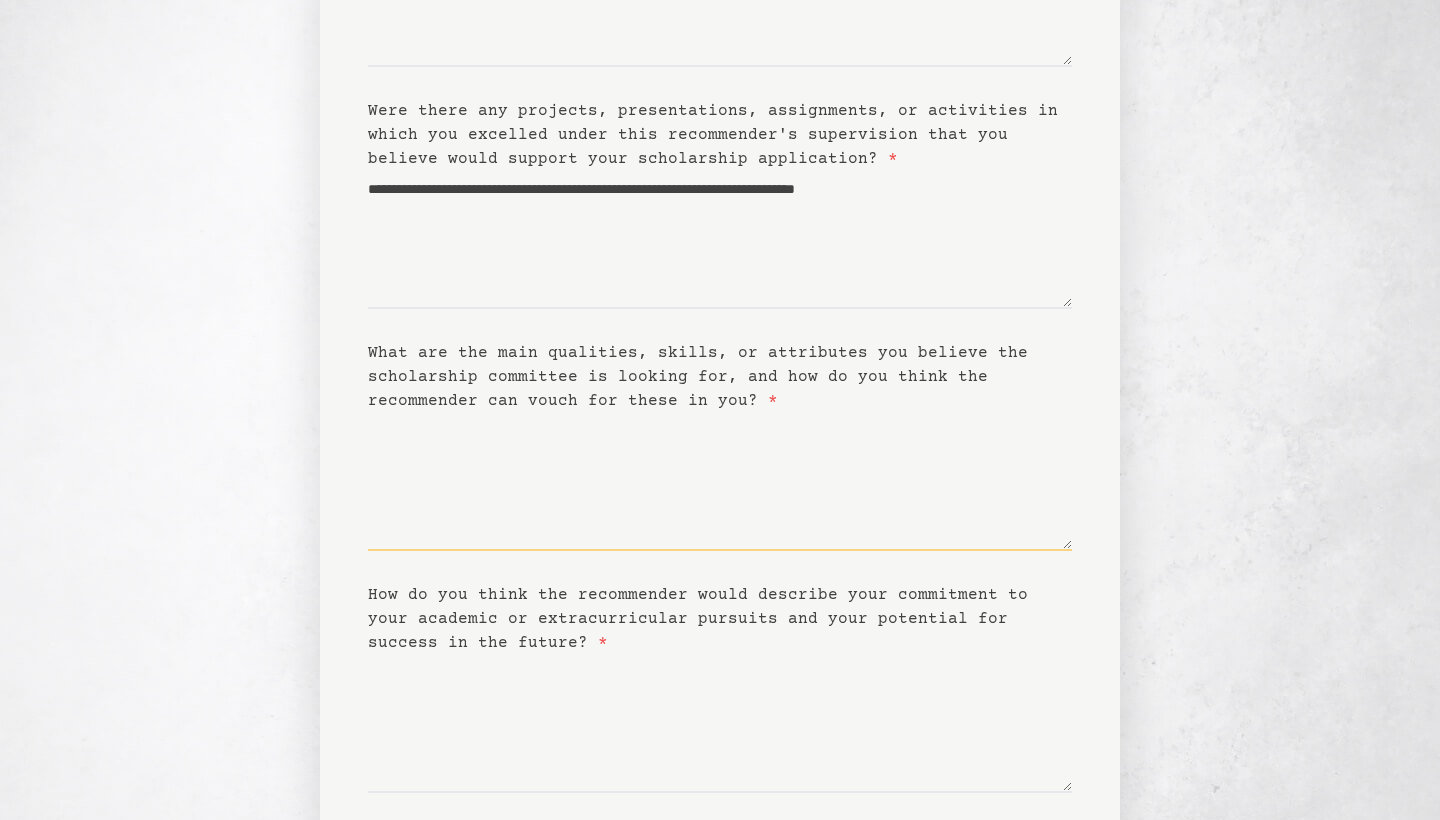 click on "What are the main qualities, skills, or attributes you believe
the scholarship committee is looking for, and how do you think
the recommender can vouch for these in you?   *" at bounding box center (720, 482) 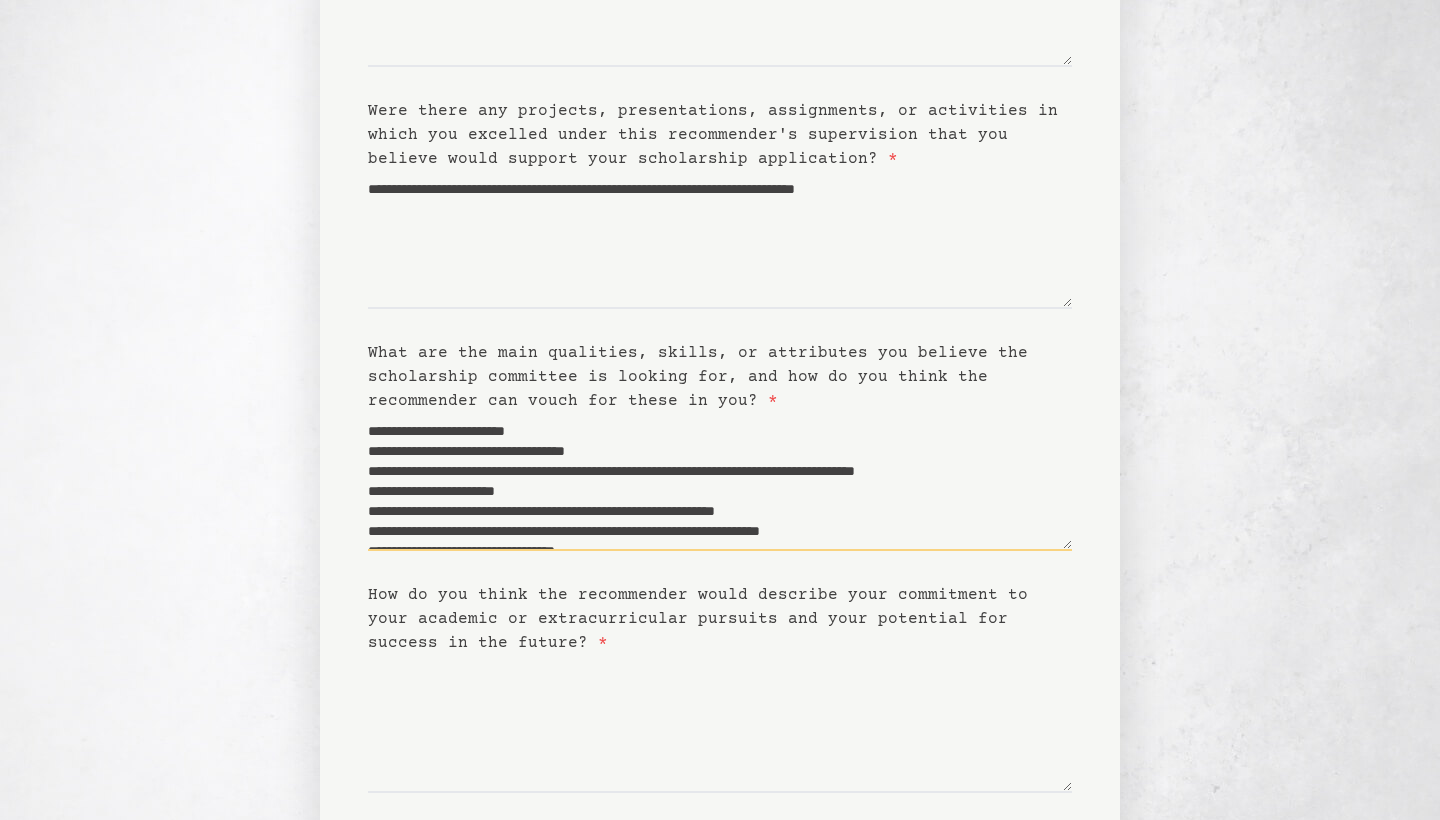 scroll, scrollTop: 220, scrollLeft: 0, axis: vertical 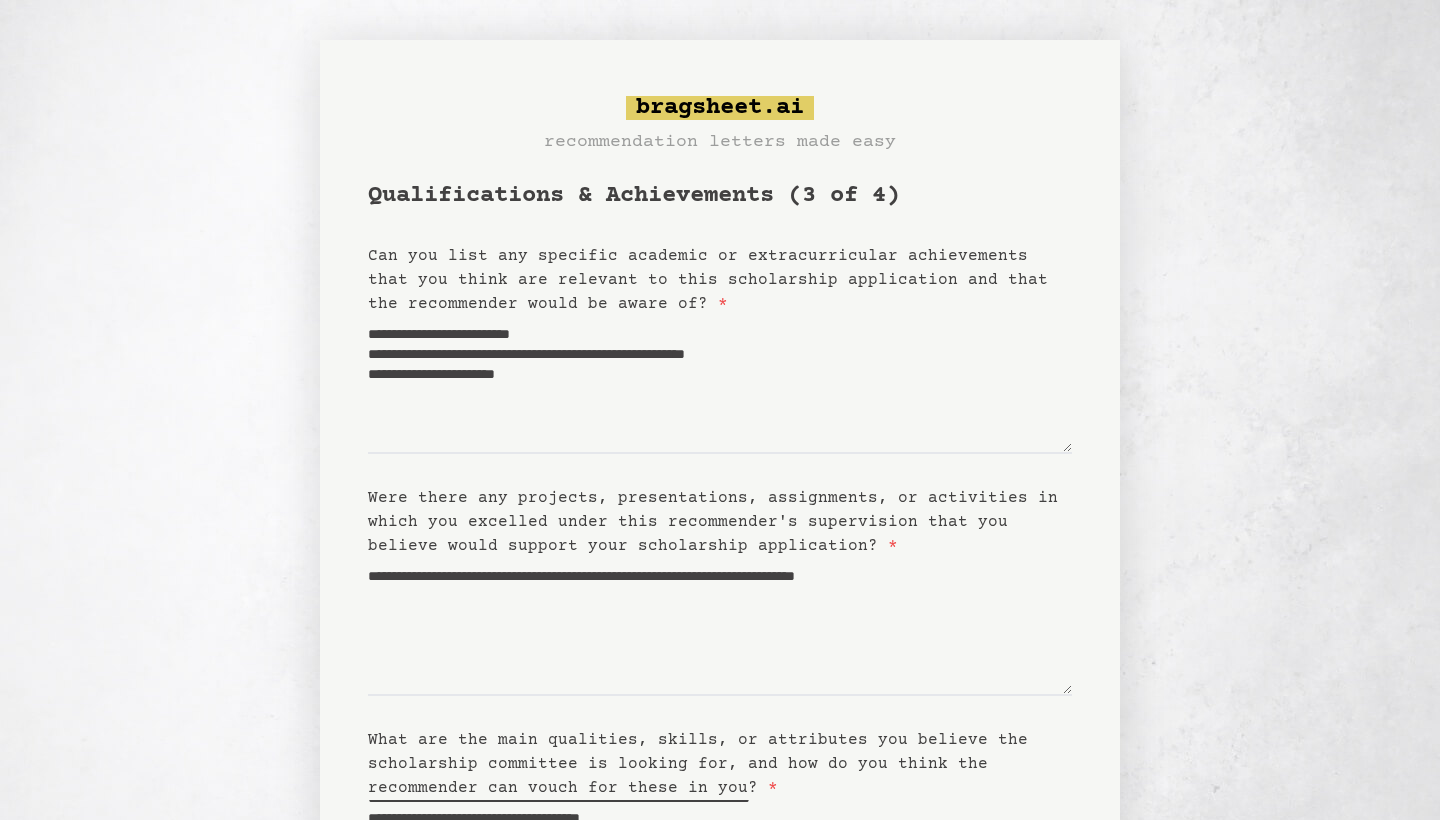 type on "**********" 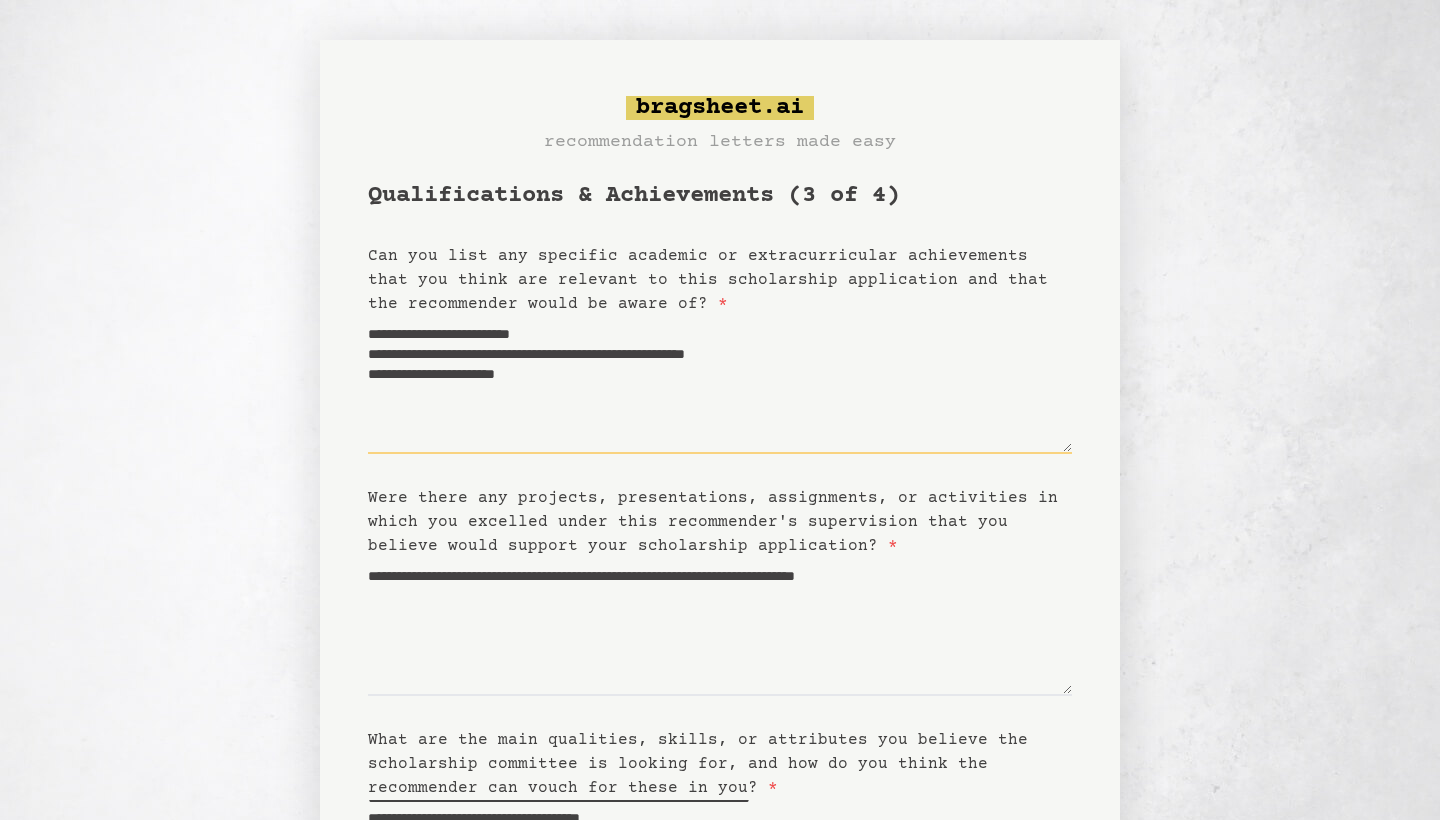 drag, startPoint x: 370, startPoint y: 328, endPoint x: 620, endPoint y: 384, distance: 256.19525 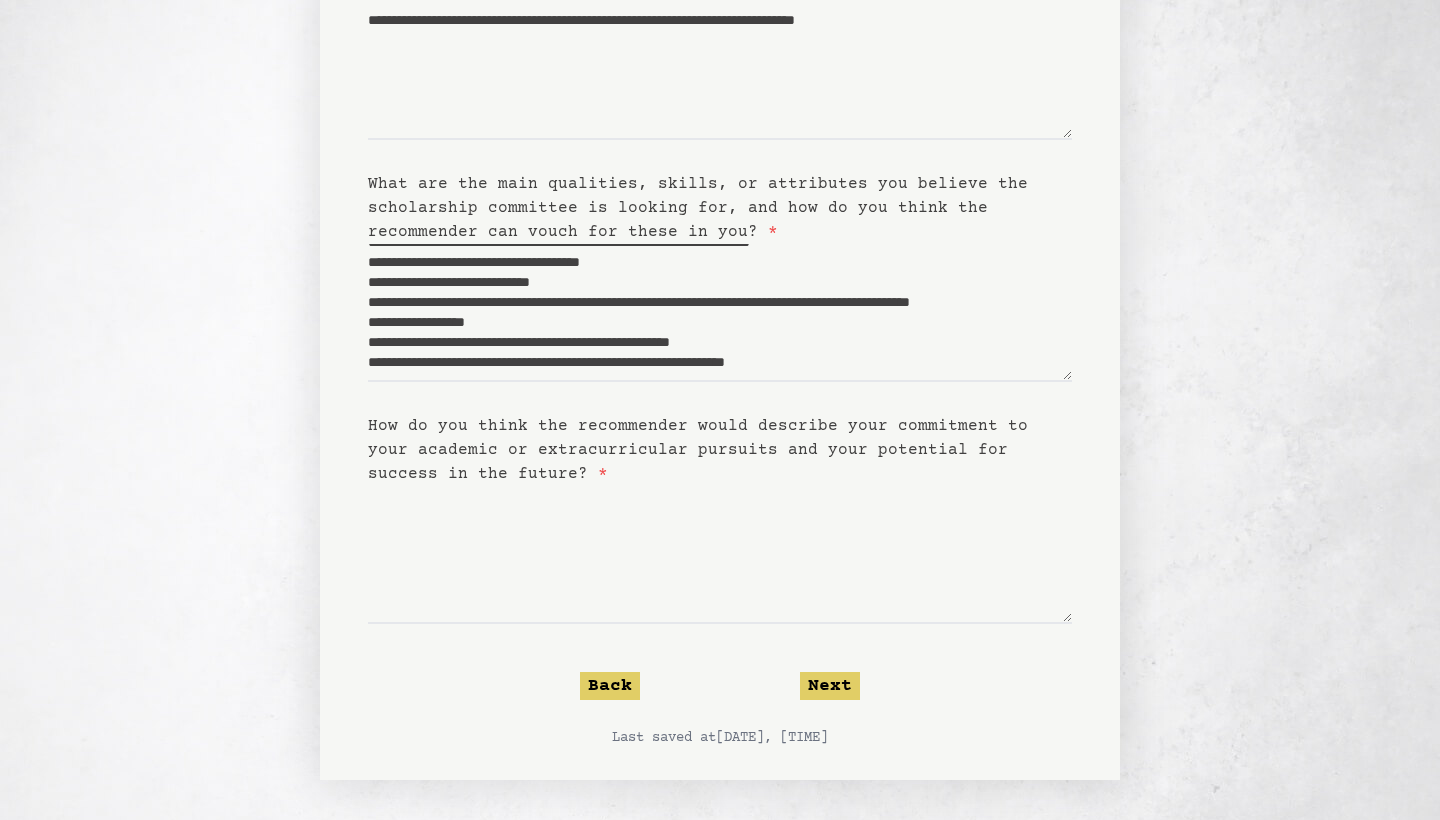 scroll, scrollTop: 556, scrollLeft: 0, axis: vertical 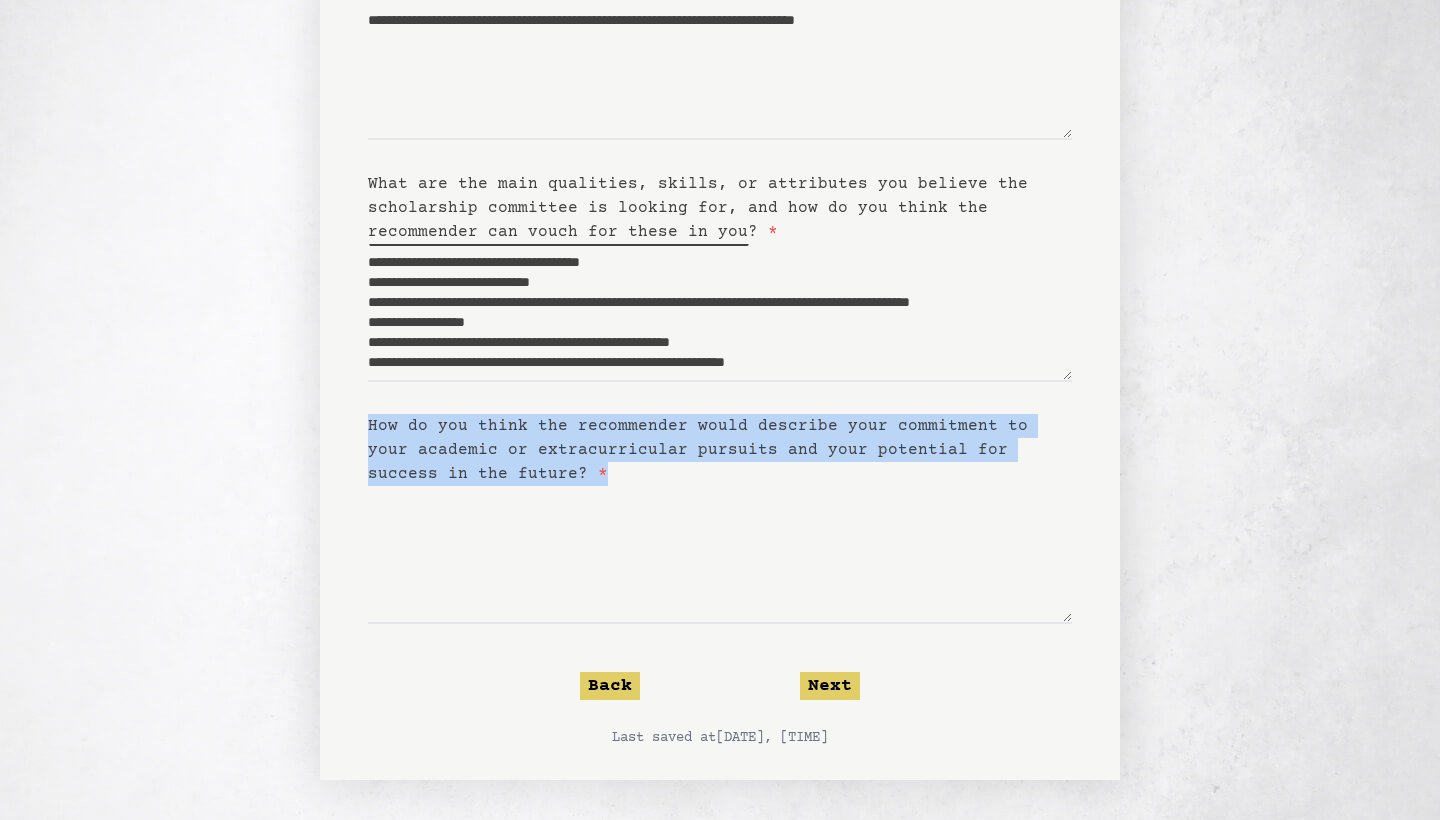 drag, startPoint x: 366, startPoint y: 415, endPoint x: 486, endPoint y: 502, distance: 148.21944 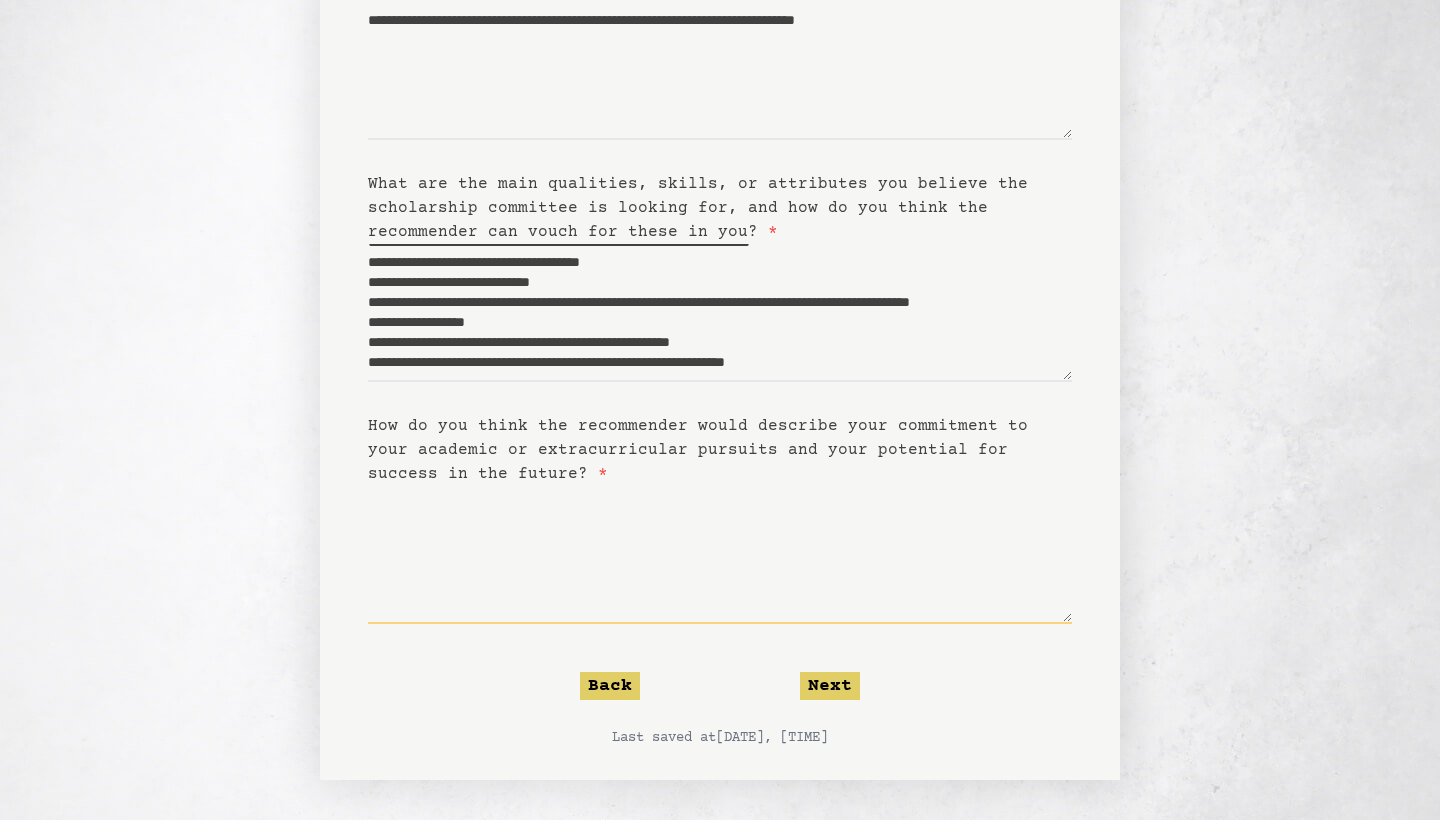 click on "How do you think the recommender would describe your commitment
to your academic or extracurricular pursuits and your potential
for success in the future?   *" at bounding box center [720, 555] 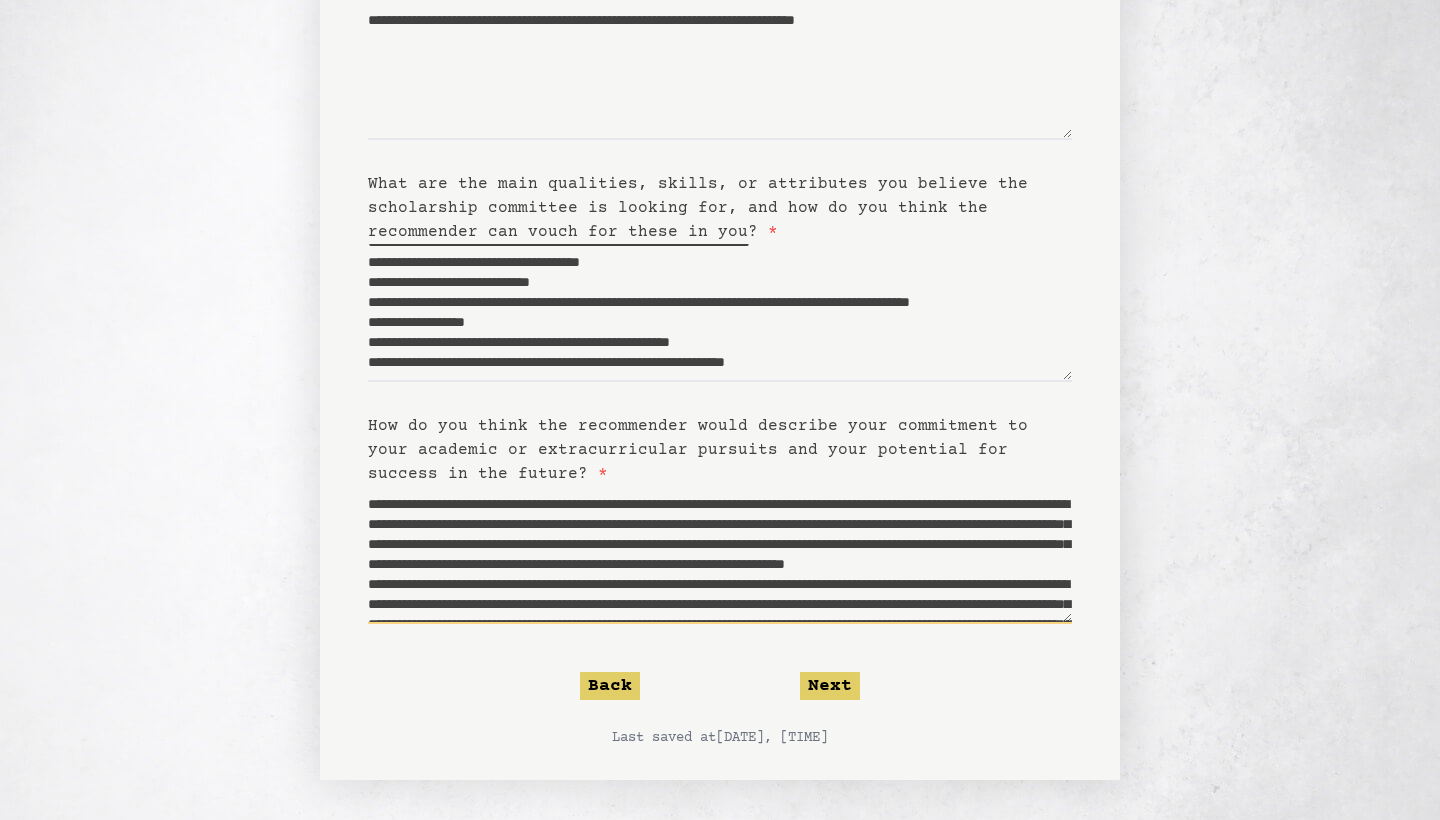 scroll, scrollTop: 140, scrollLeft: 0, axis: vertical 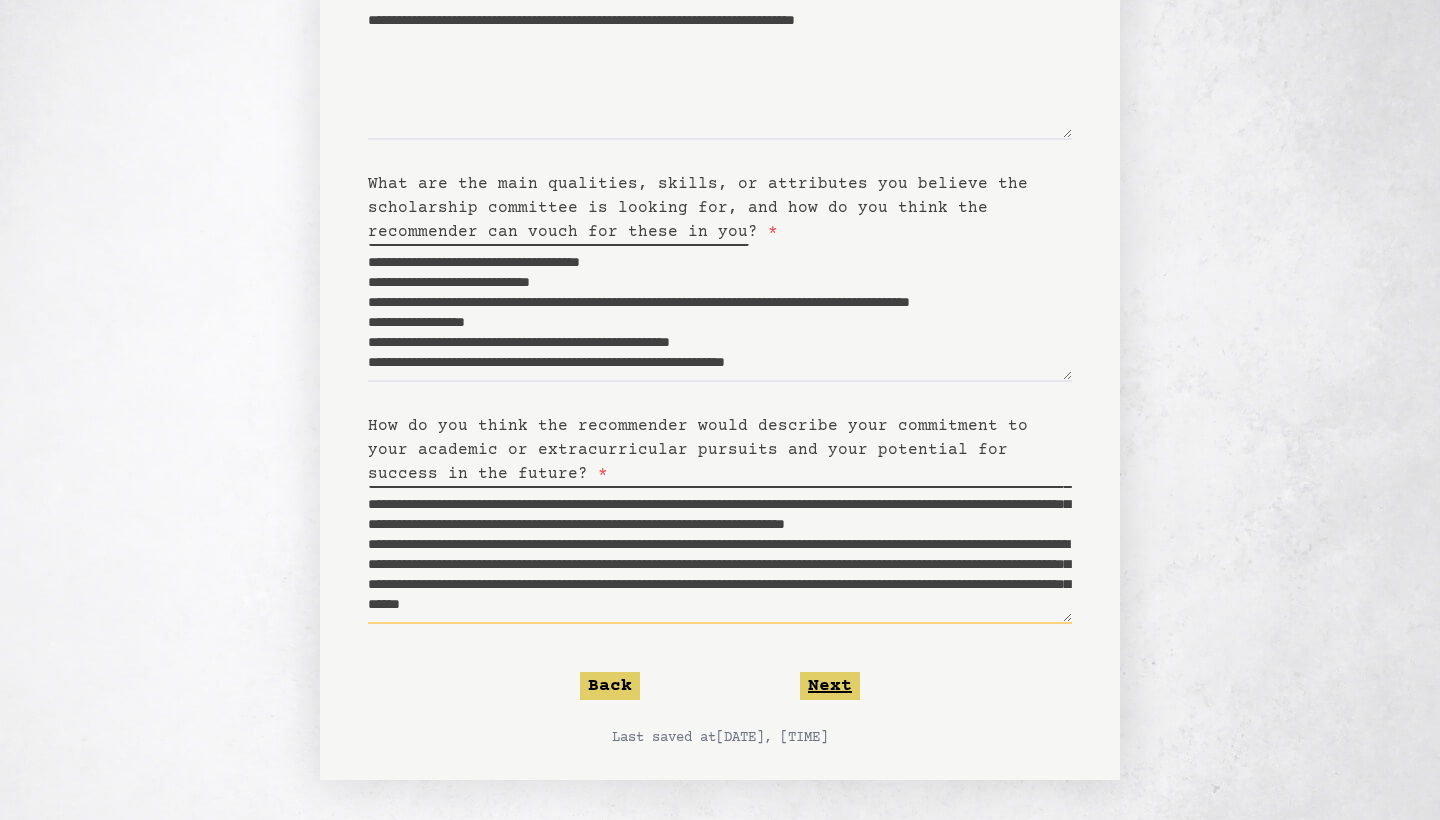 type on "**********" 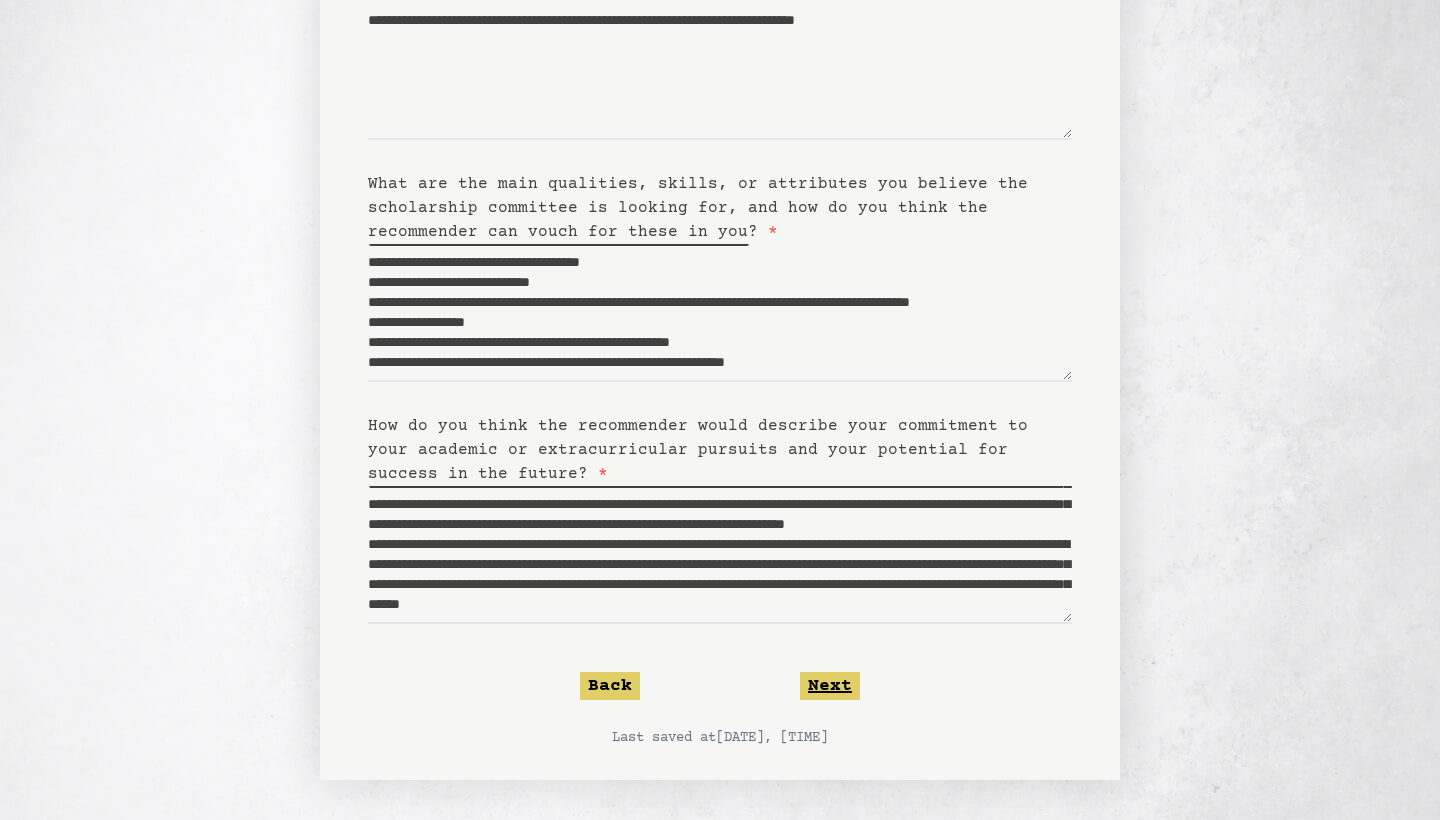 click on "Next" 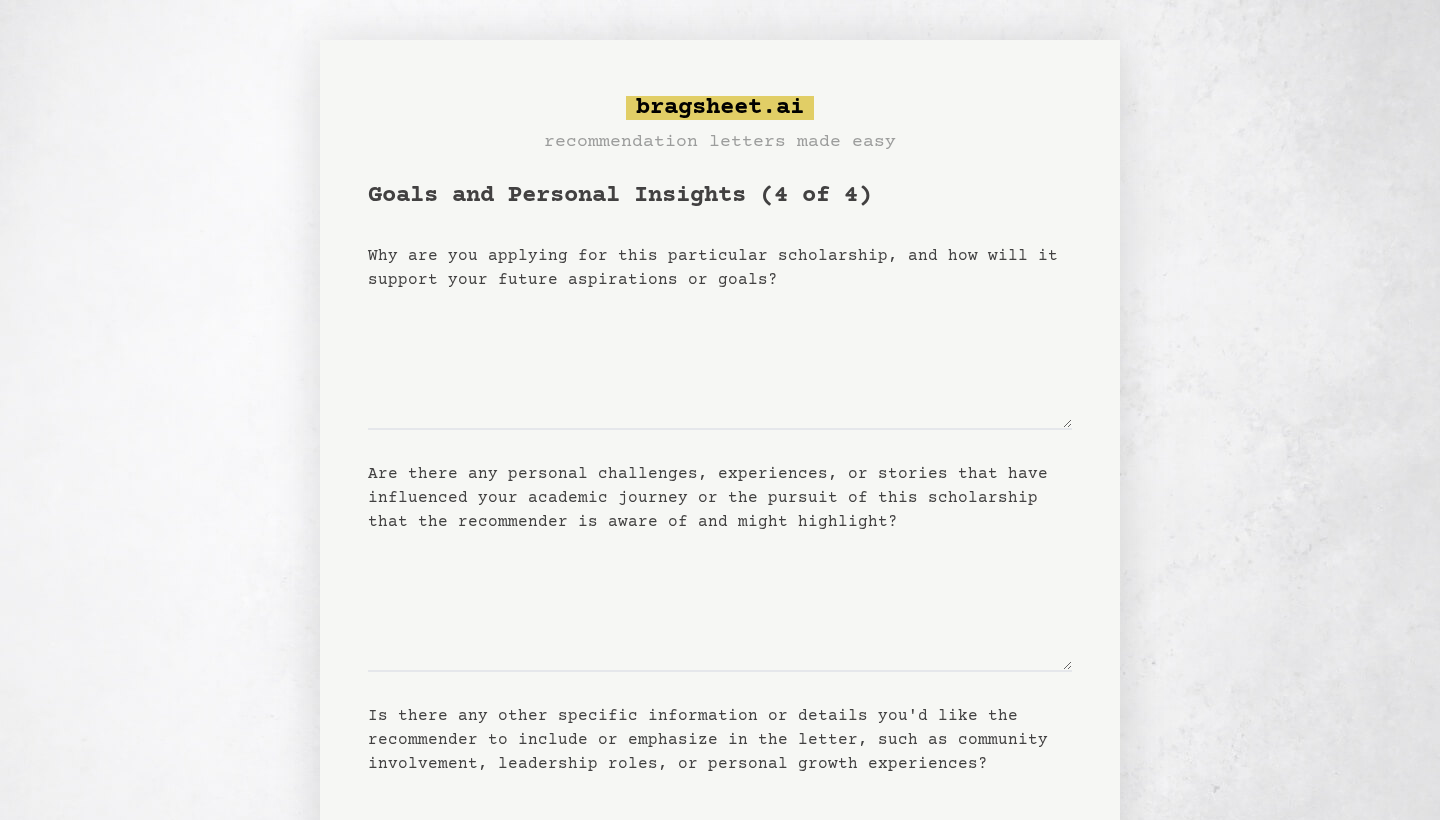 scroll, scrollTop: 0, scrollLeft: 0, axis: both 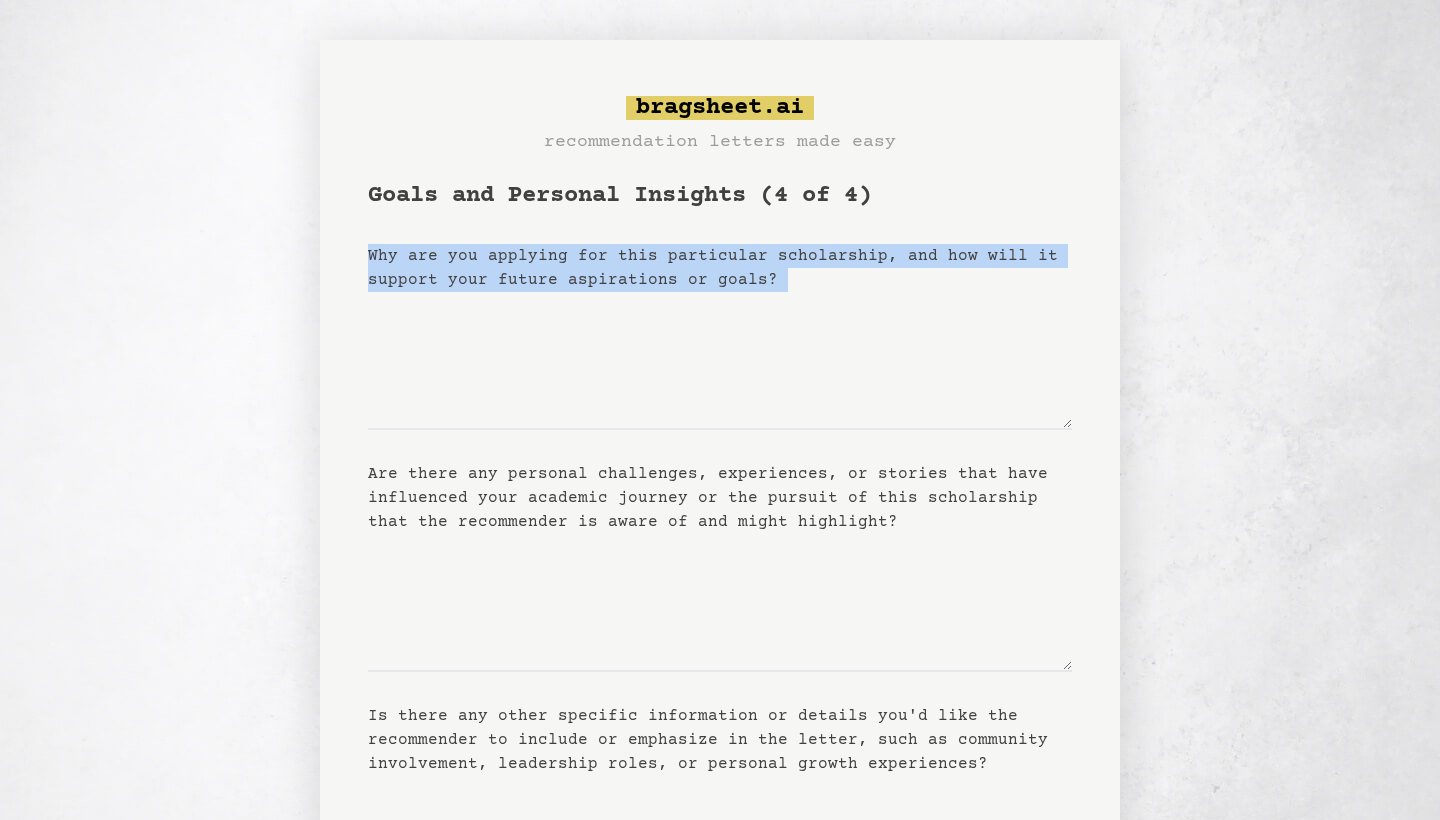 drag, startPoint x: 364, startPoint y: 247, endPoint x: 802, endPoint y: 359, distance: 452.09293 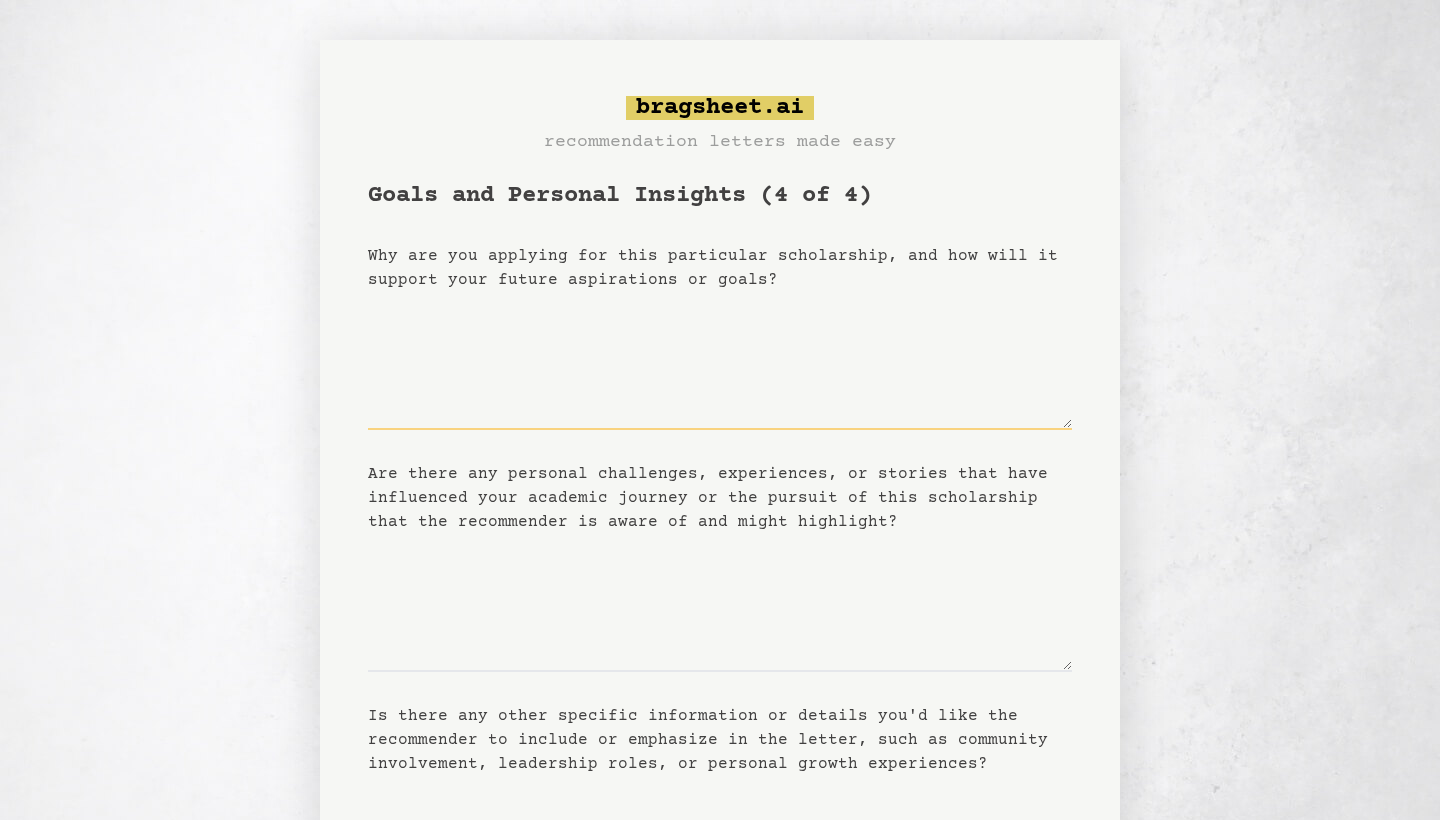 click on "Why are you applying for this particular scholarship, and how
will it support your future aspirations or goals?" at bounding box center (720, 361) 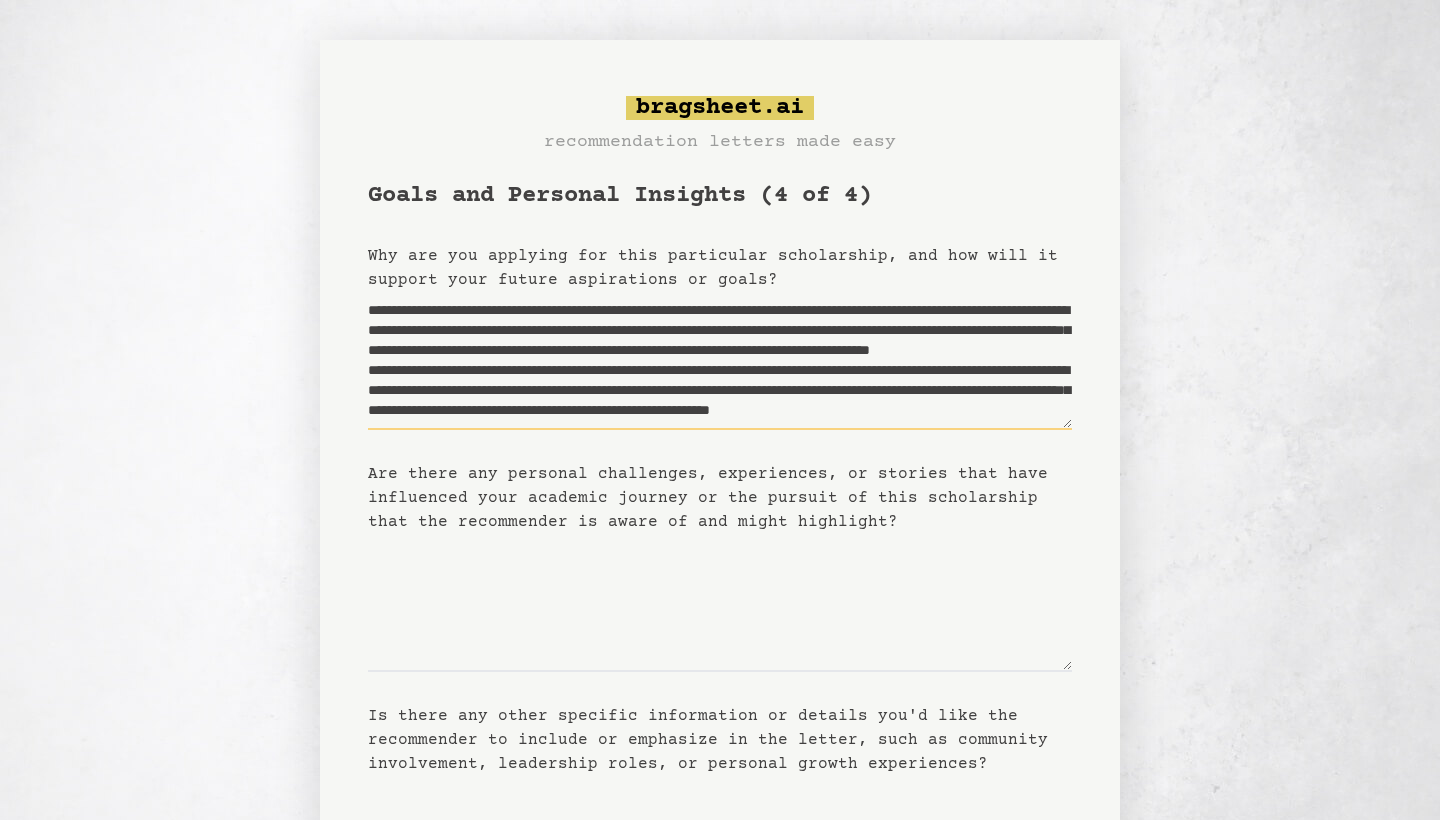 scroll, scrollTop: 200, scrollLeft: 0, axis: vertical 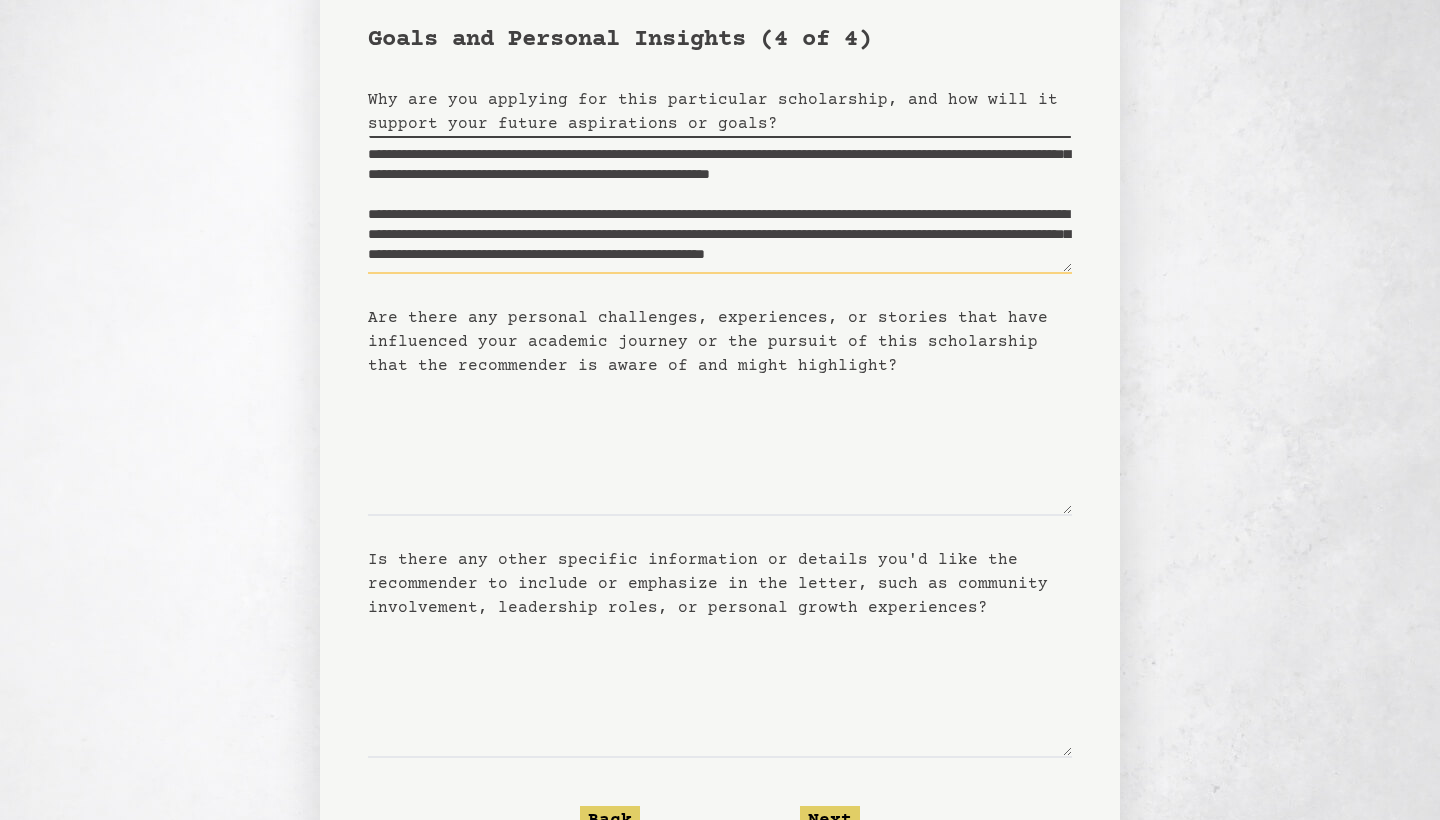 type on "**********" 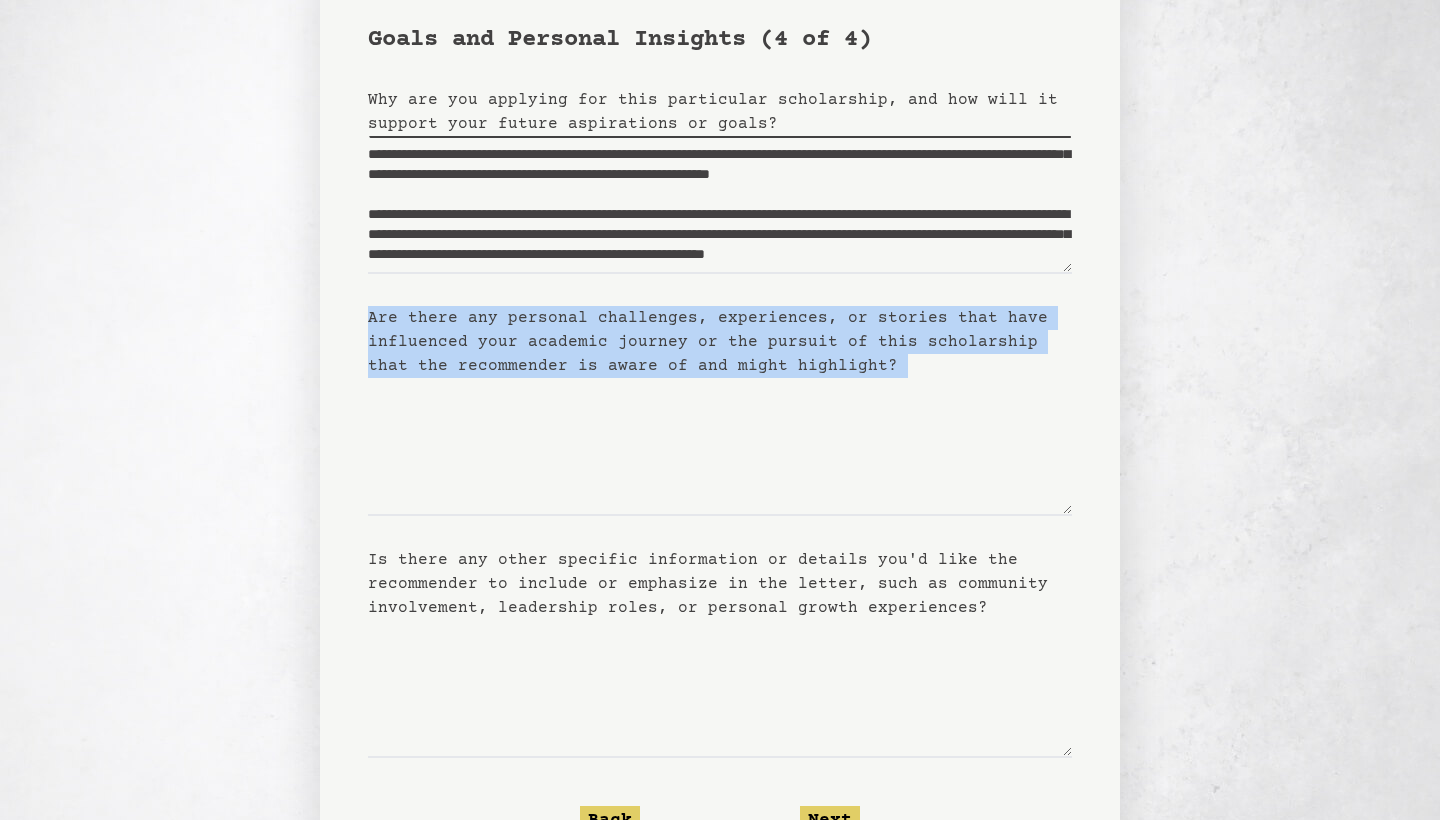 drag, startPoint x: 367, startPoint y: 292, endPoint x: 737, endPoint y: 422, distance: 392.17343 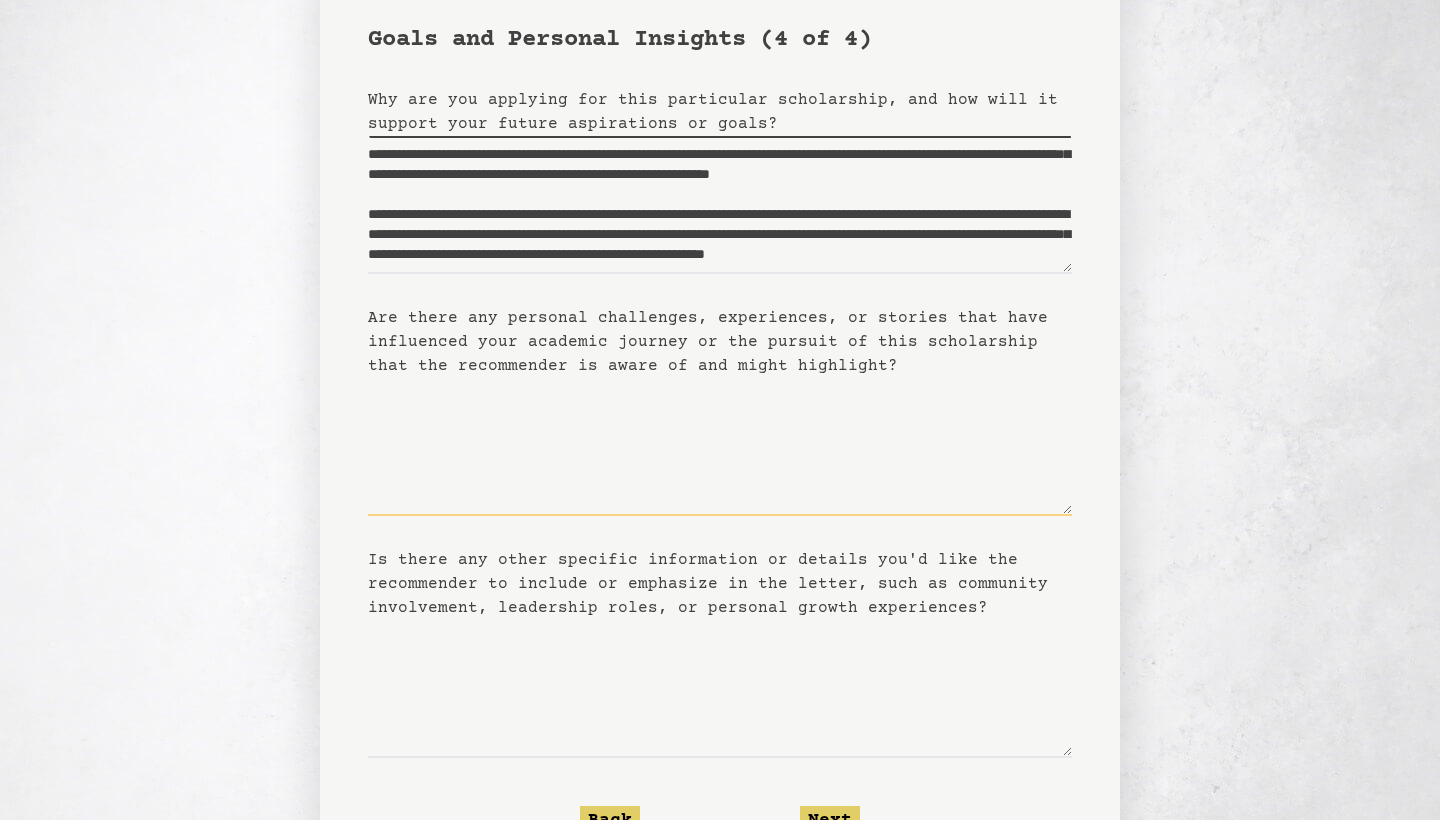 click on "Are there any personal challenges, experiences, or stories that
have influenced your academic journey or the pursuit of this
scholarship that the recommender is aware of and might
highlight?" at bounding box center [720, 447] 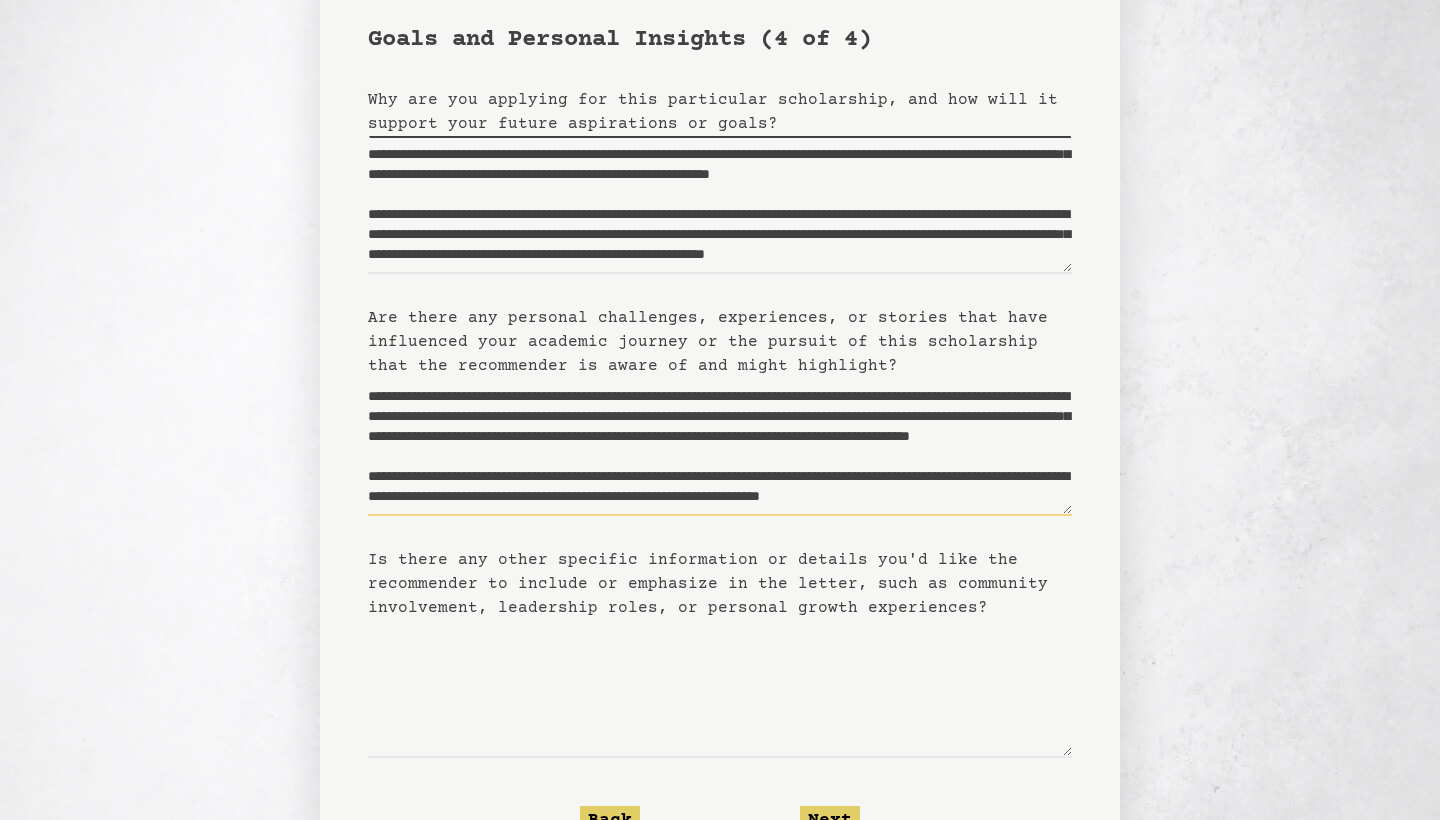 scroll, scrollTop: 60, scrollLeft: 0, axis: vertical 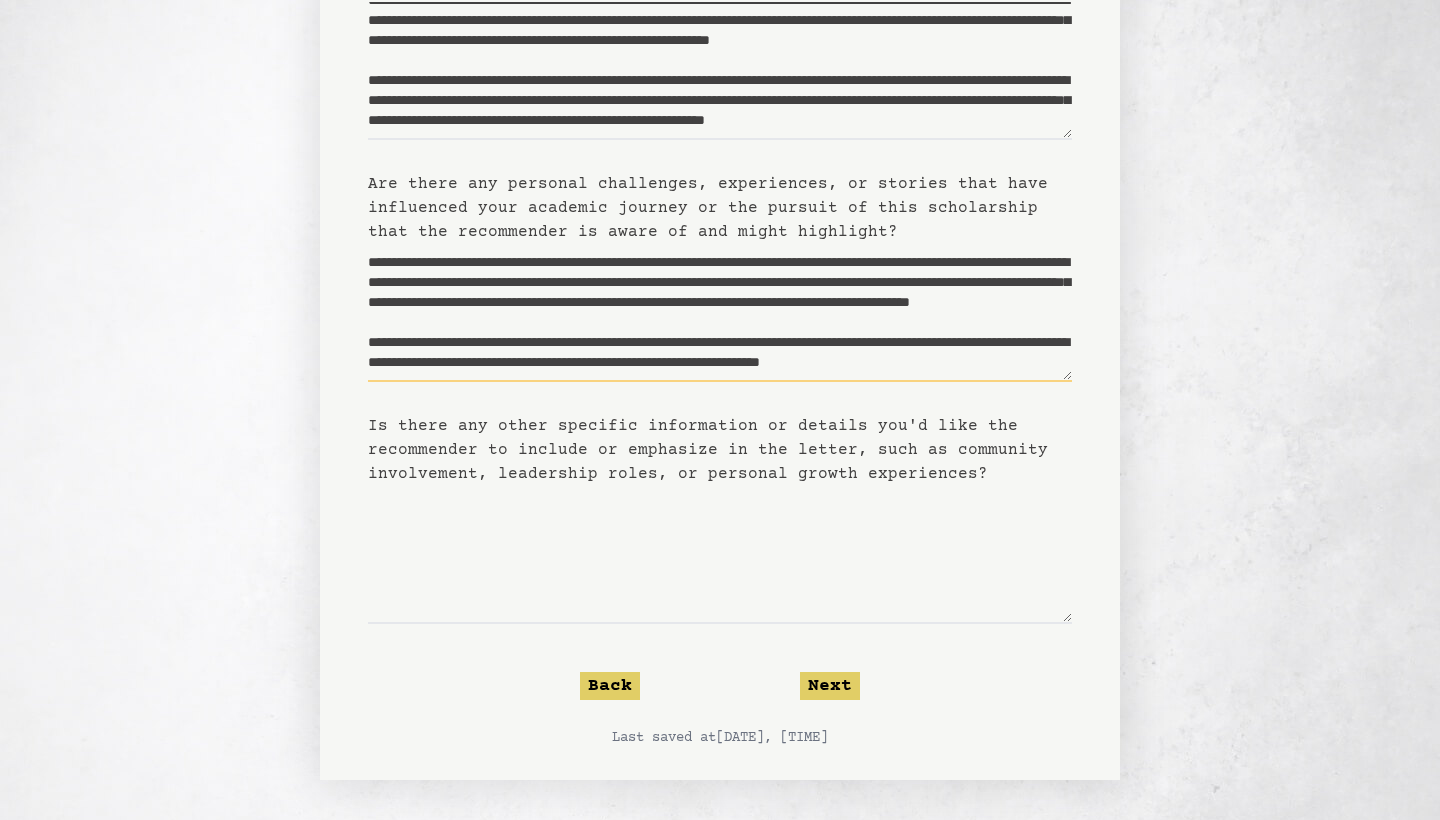type on "**********" 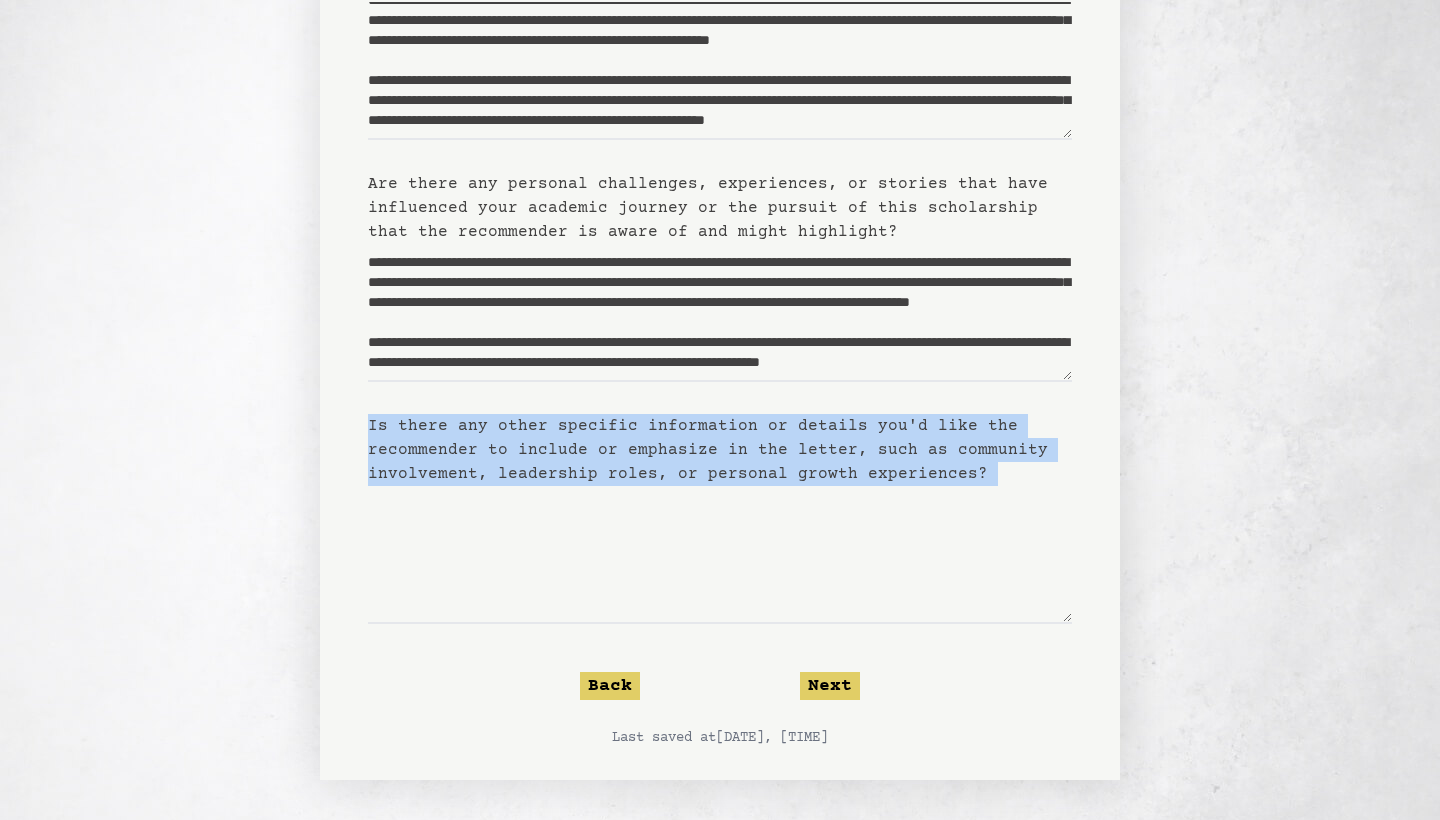 drag, startPoint x: 364, startPoint y: 413, endPoint x: 572, endPoint y: 506, distance: 227.84424 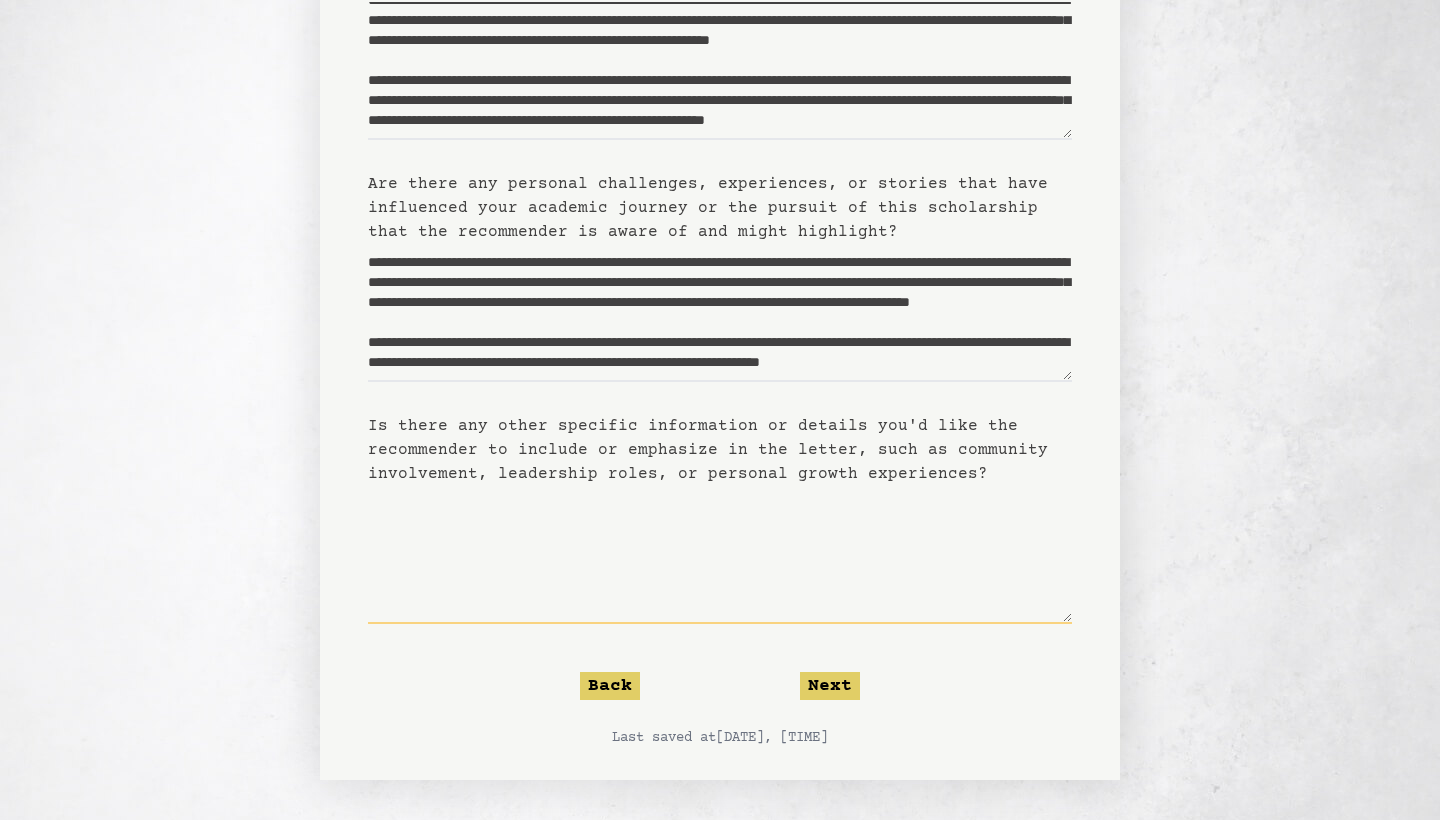 click on "Is there any other specific information or details you'd like
the recommender to include or emphasize in the letter, such as
community involvement, leadership roles, or personal growth
experiences?" at bounding box center [720, 555] 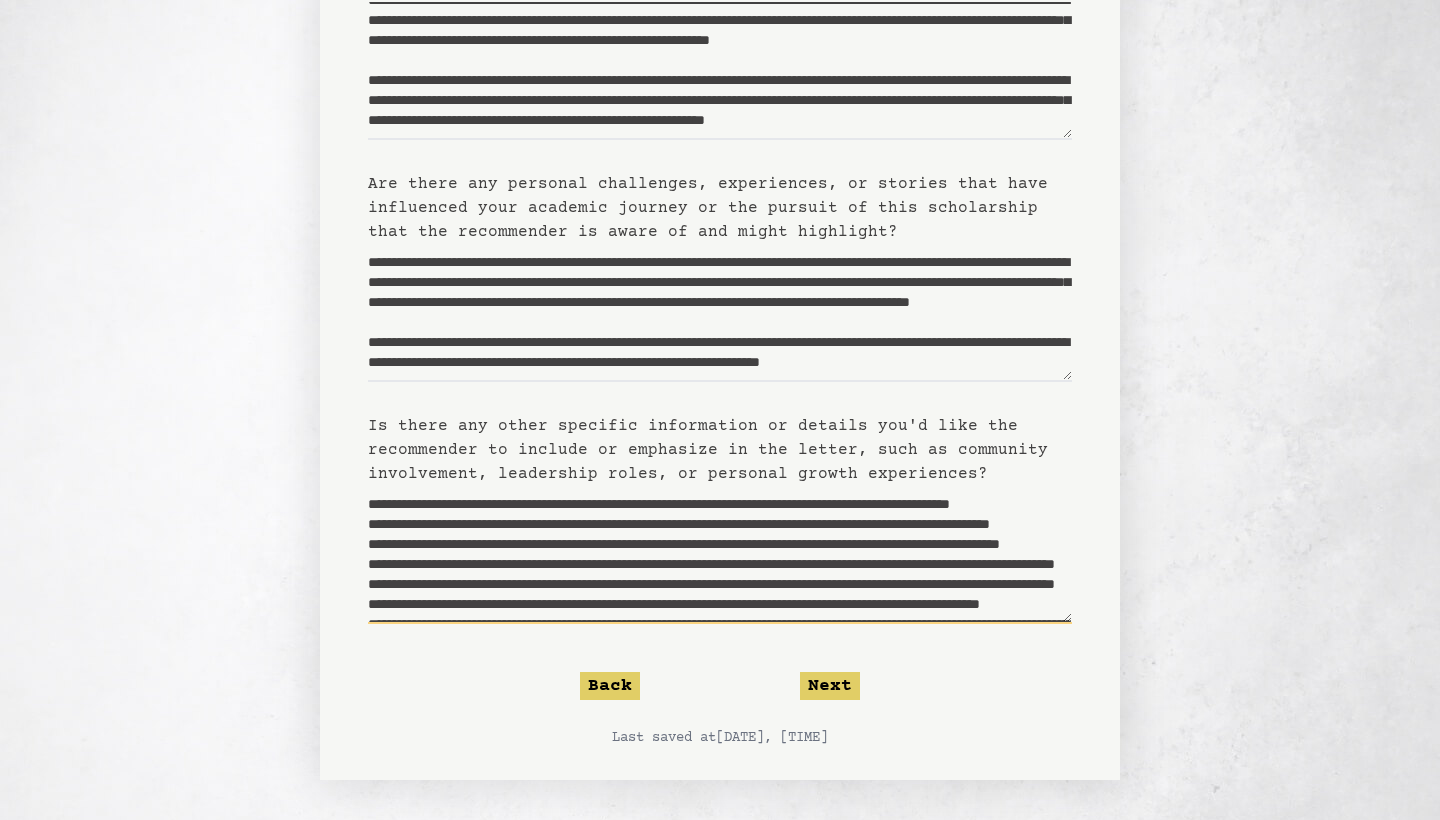 scroll, scrollTop: 220, scrollLeft: 0, axis: vertical 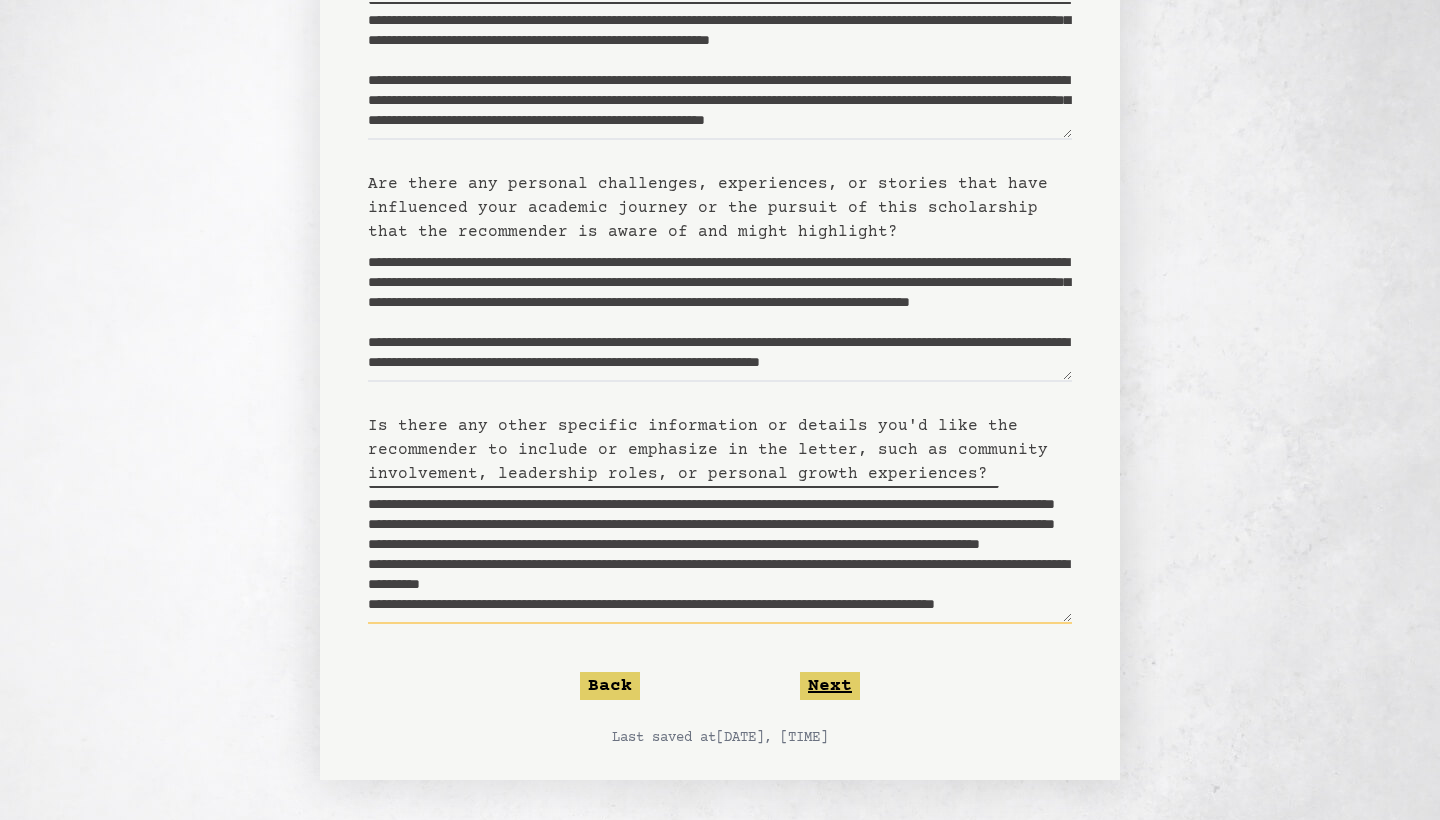 type on "**********" 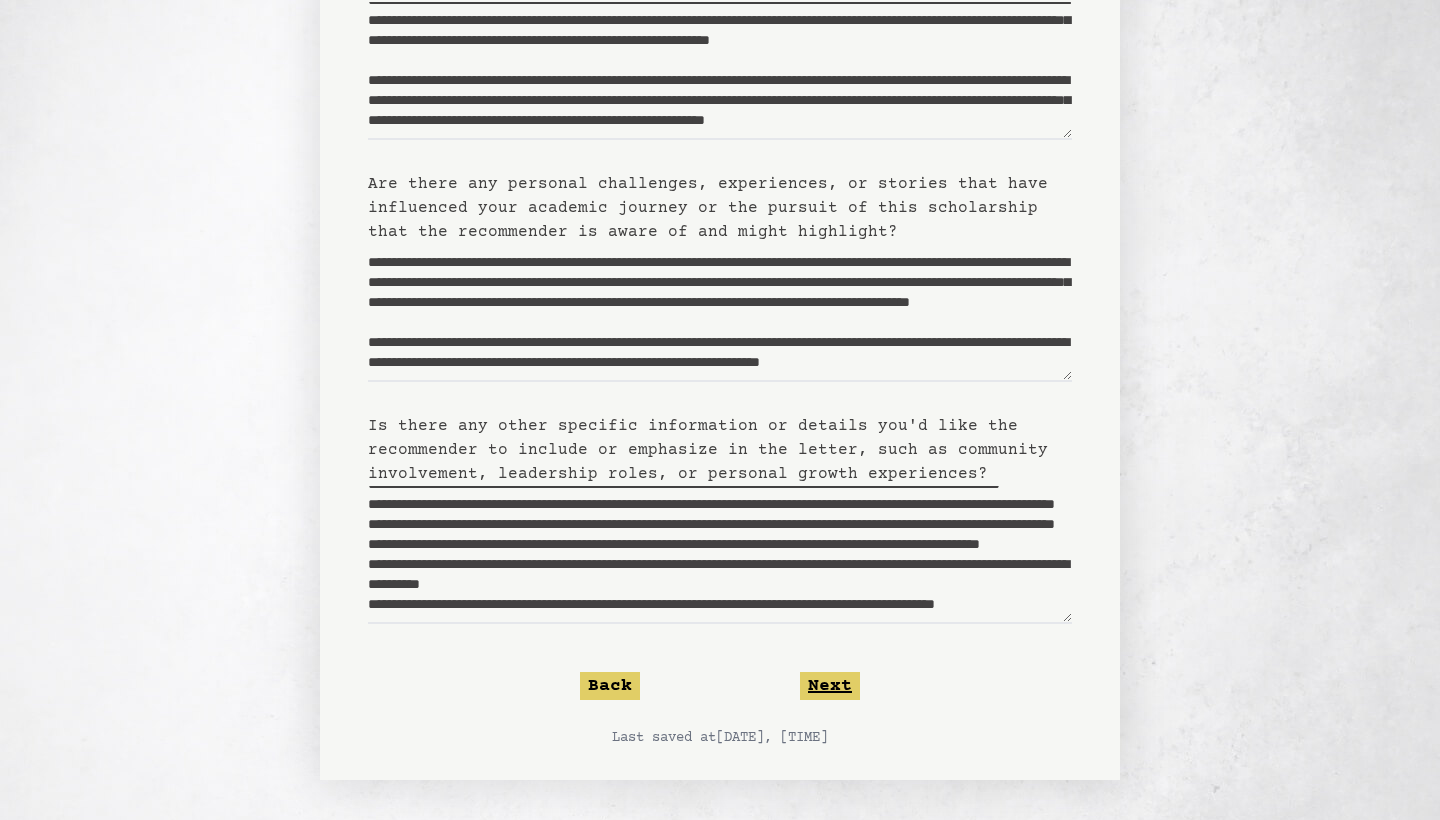 click on "Next" 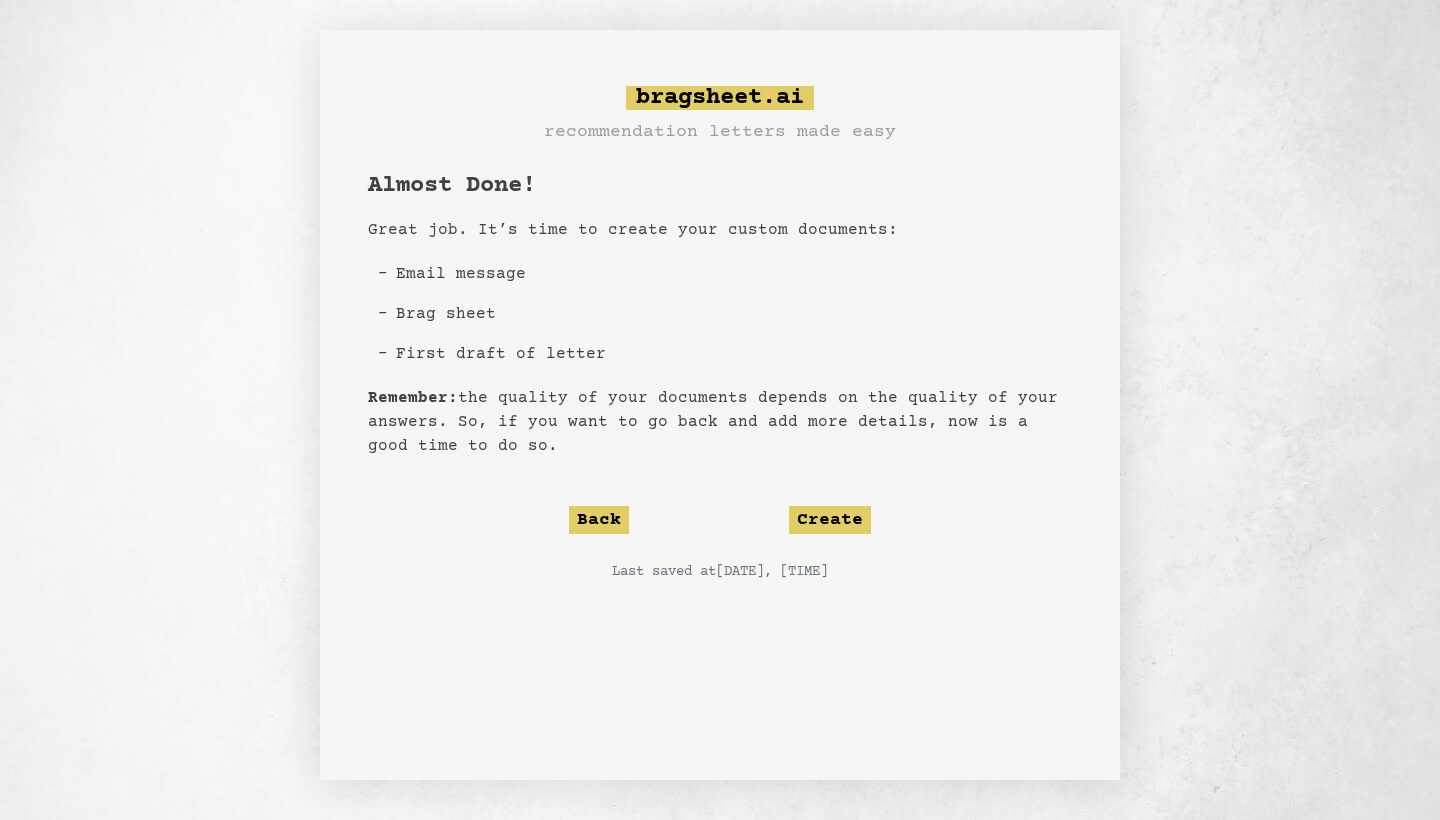 scroll, scrollTop: 10, scrollLeft: 0, axis: vertical 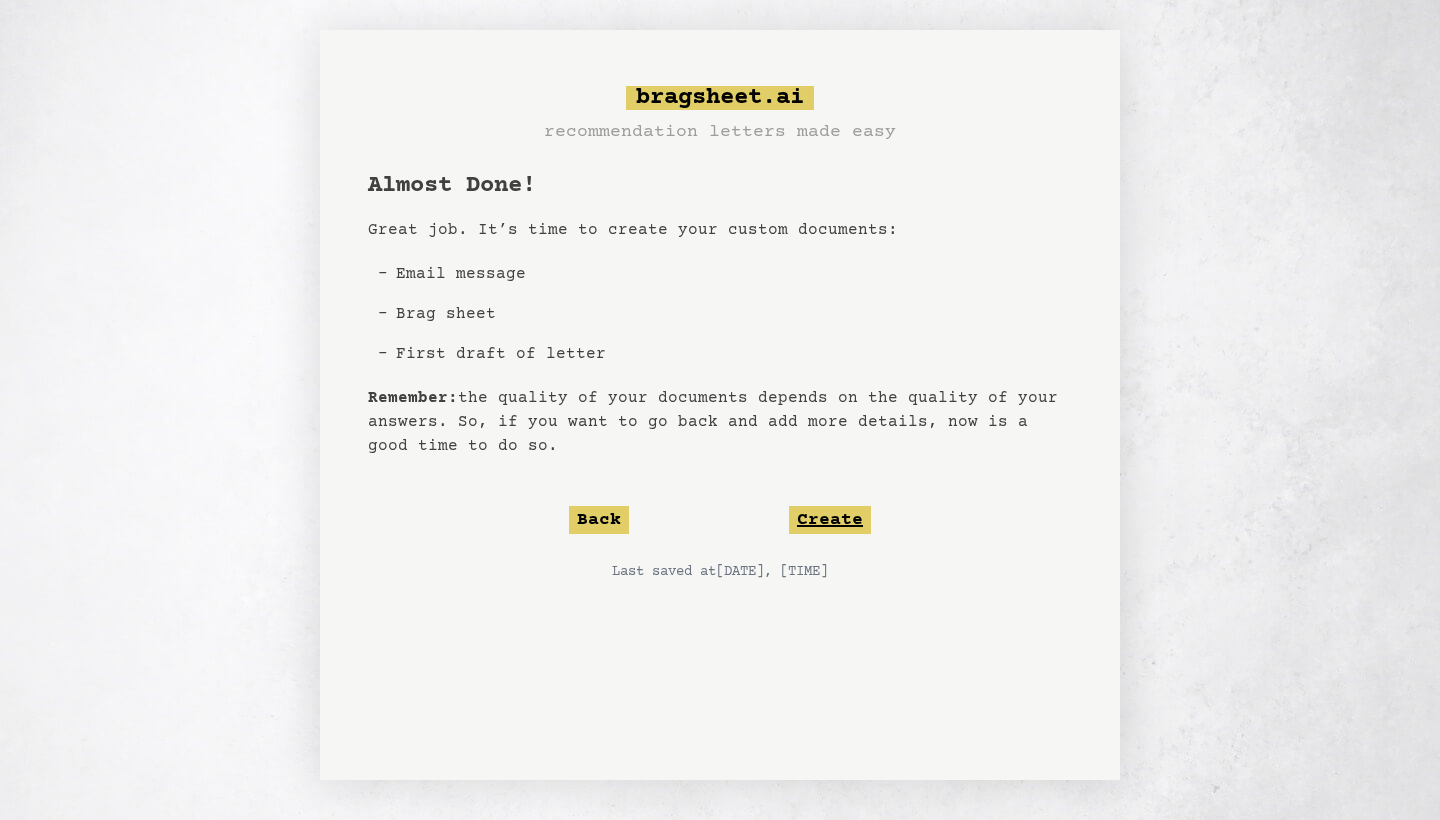 click on "Create" 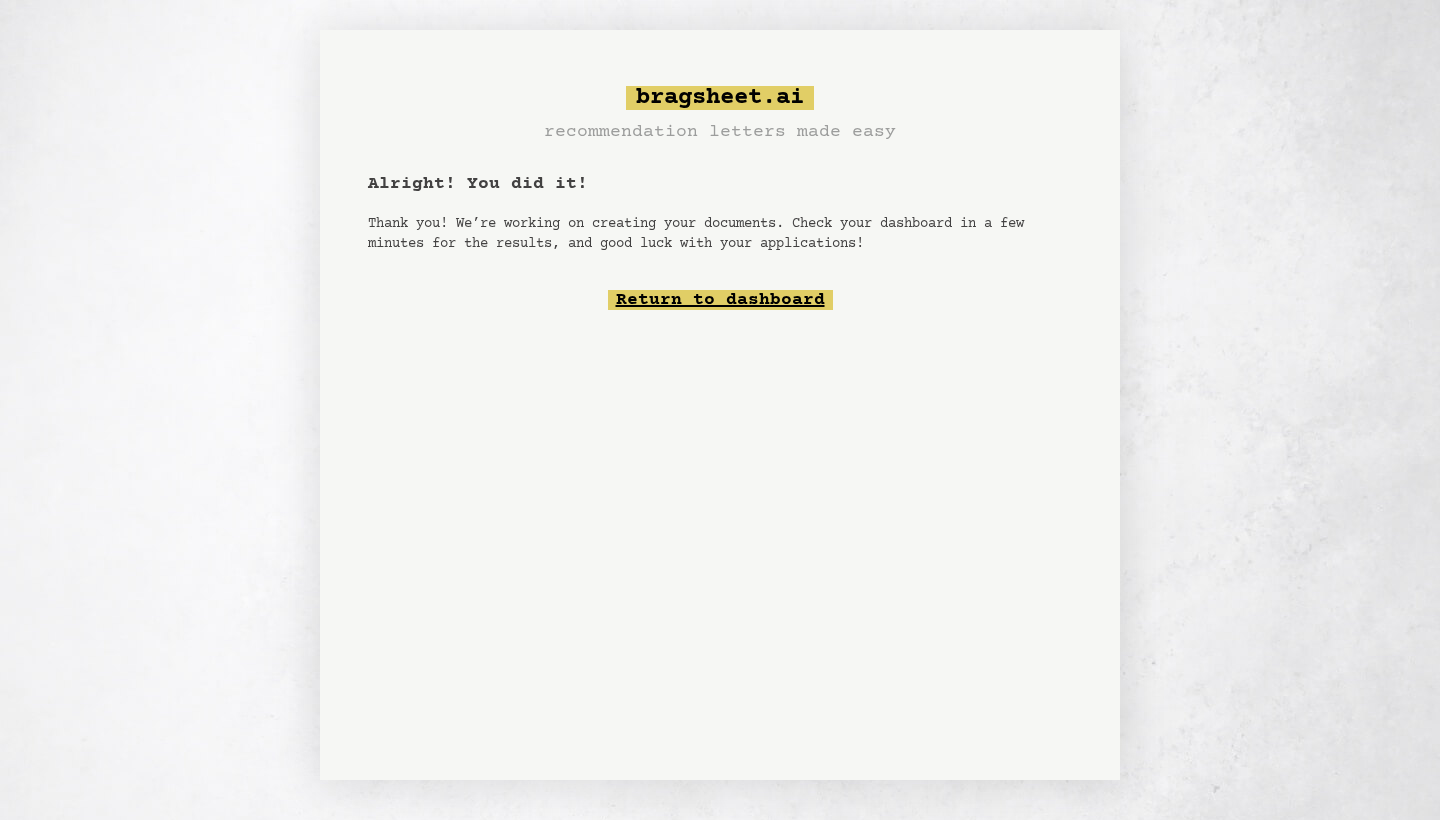 click on "Return to dashboard" at bounding box center (720, 300) 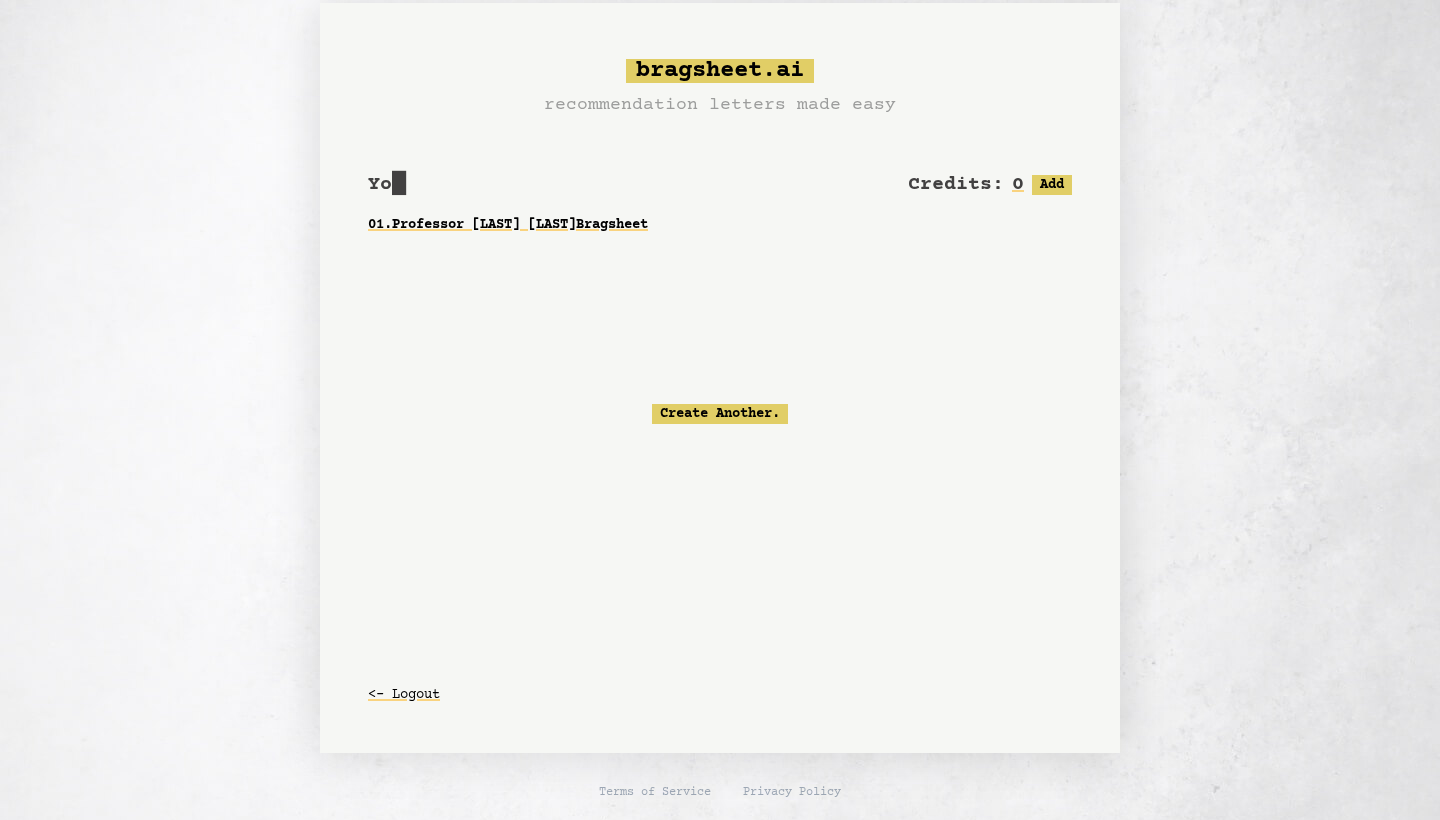 scroll, scrollTop: 0, scrollLeft: 0, axis: both 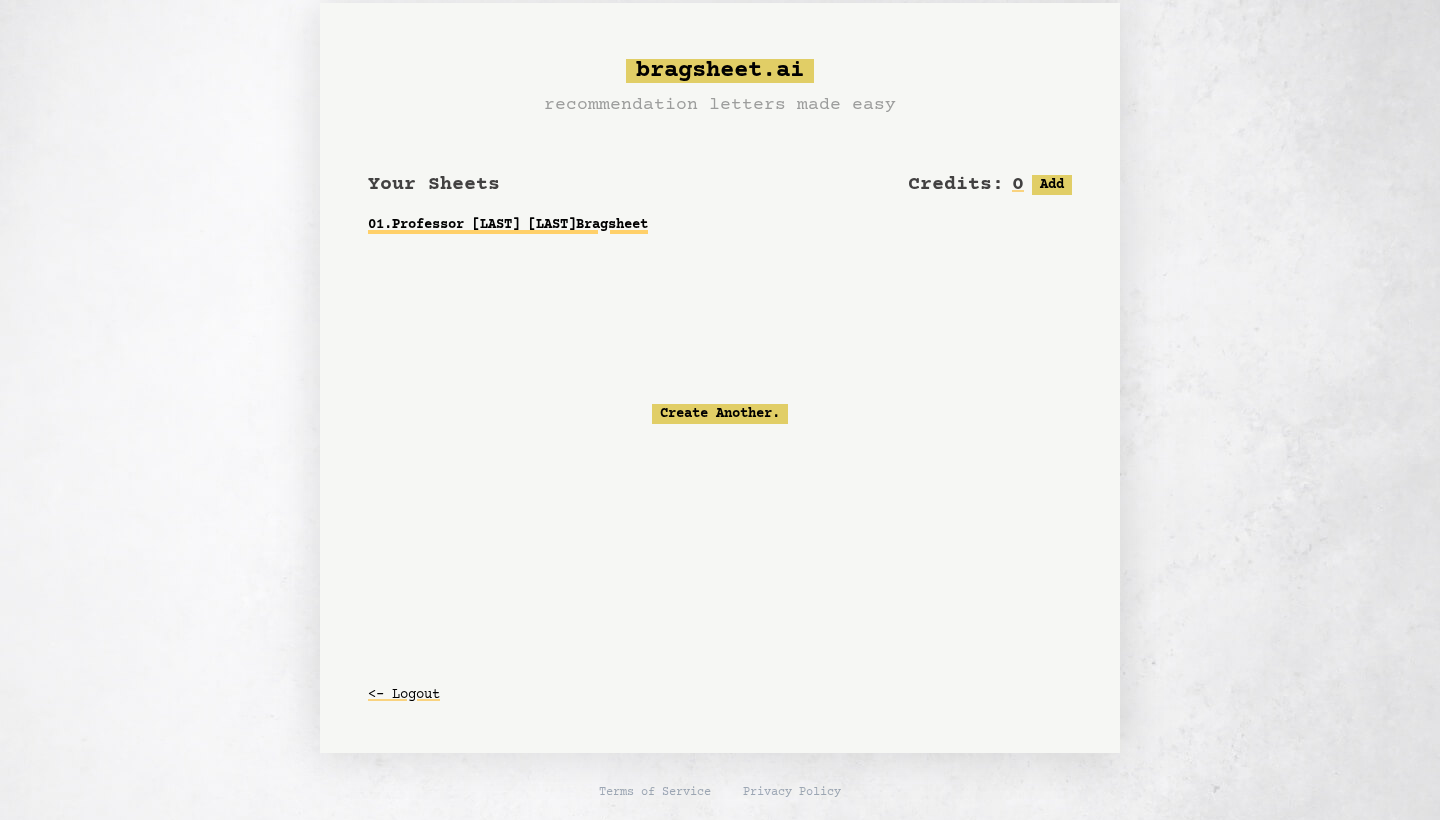 click on "01 .  Professor scott Davis
Bragsheet" at bounding box center [720, 225] 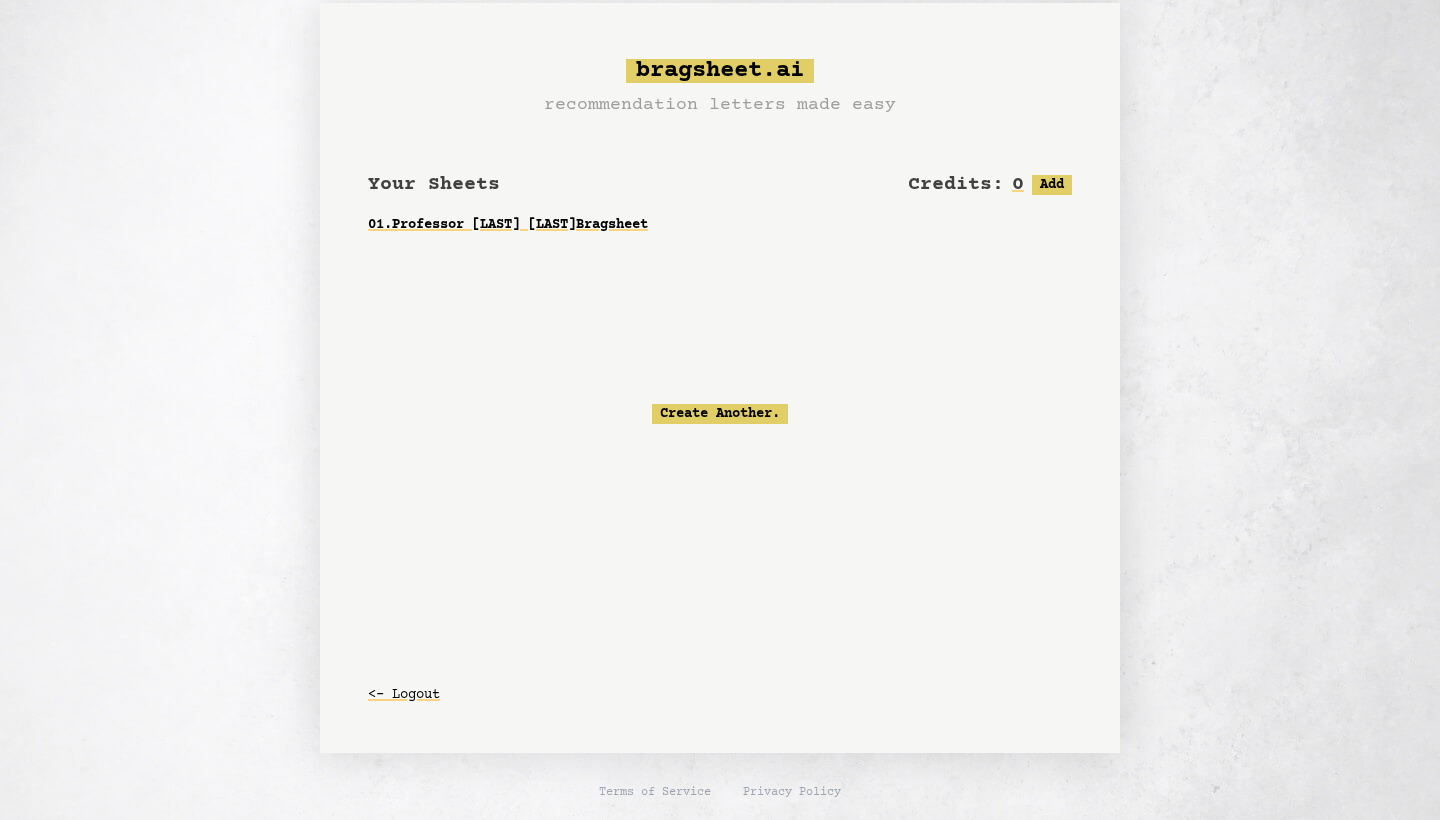 scroll, scrollTop: 0, scrollLeft: 0, axis: both 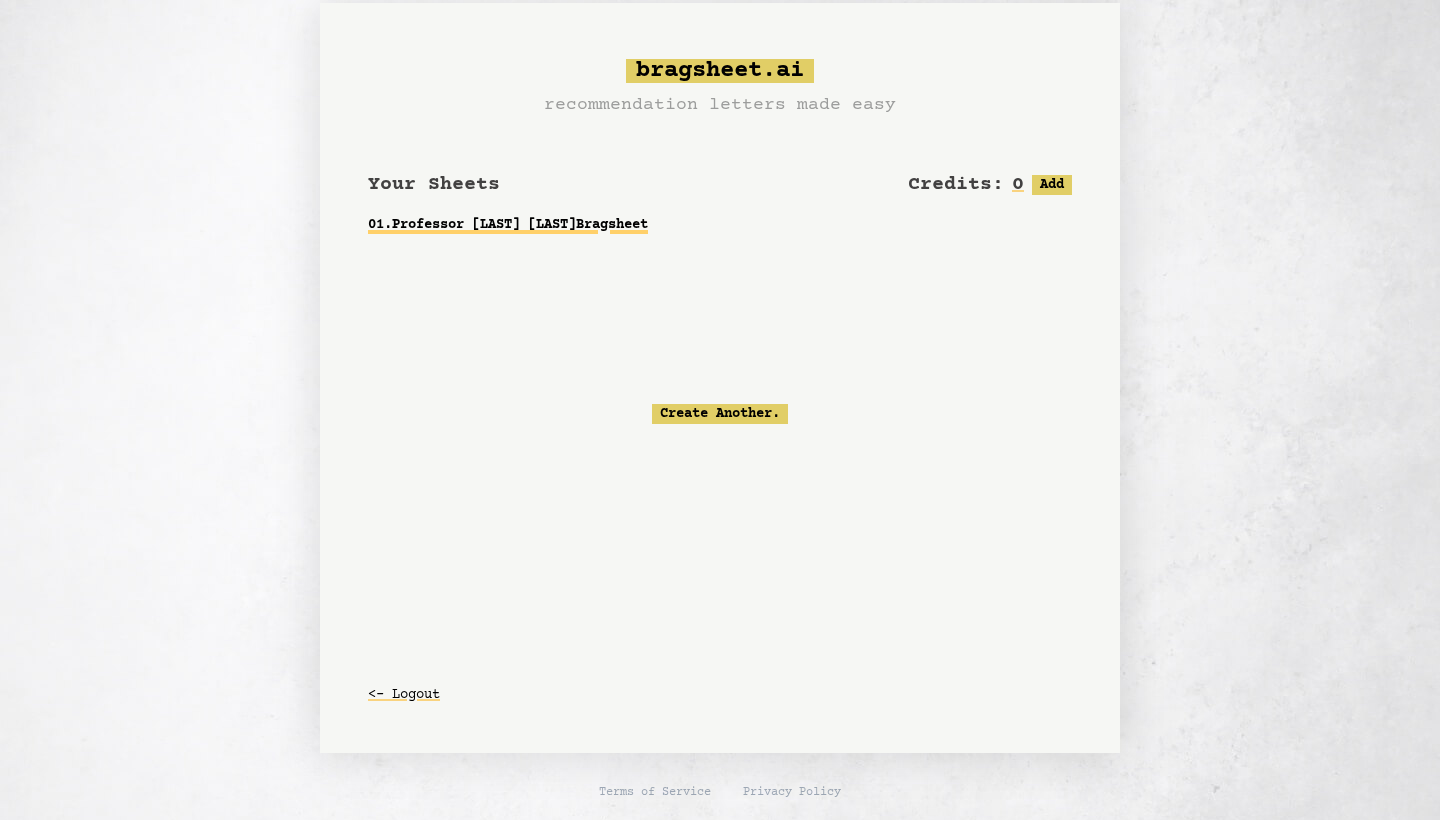 click on "01 .  Professor scott Davis
Bragsheet" at bounding box center [720, 225] 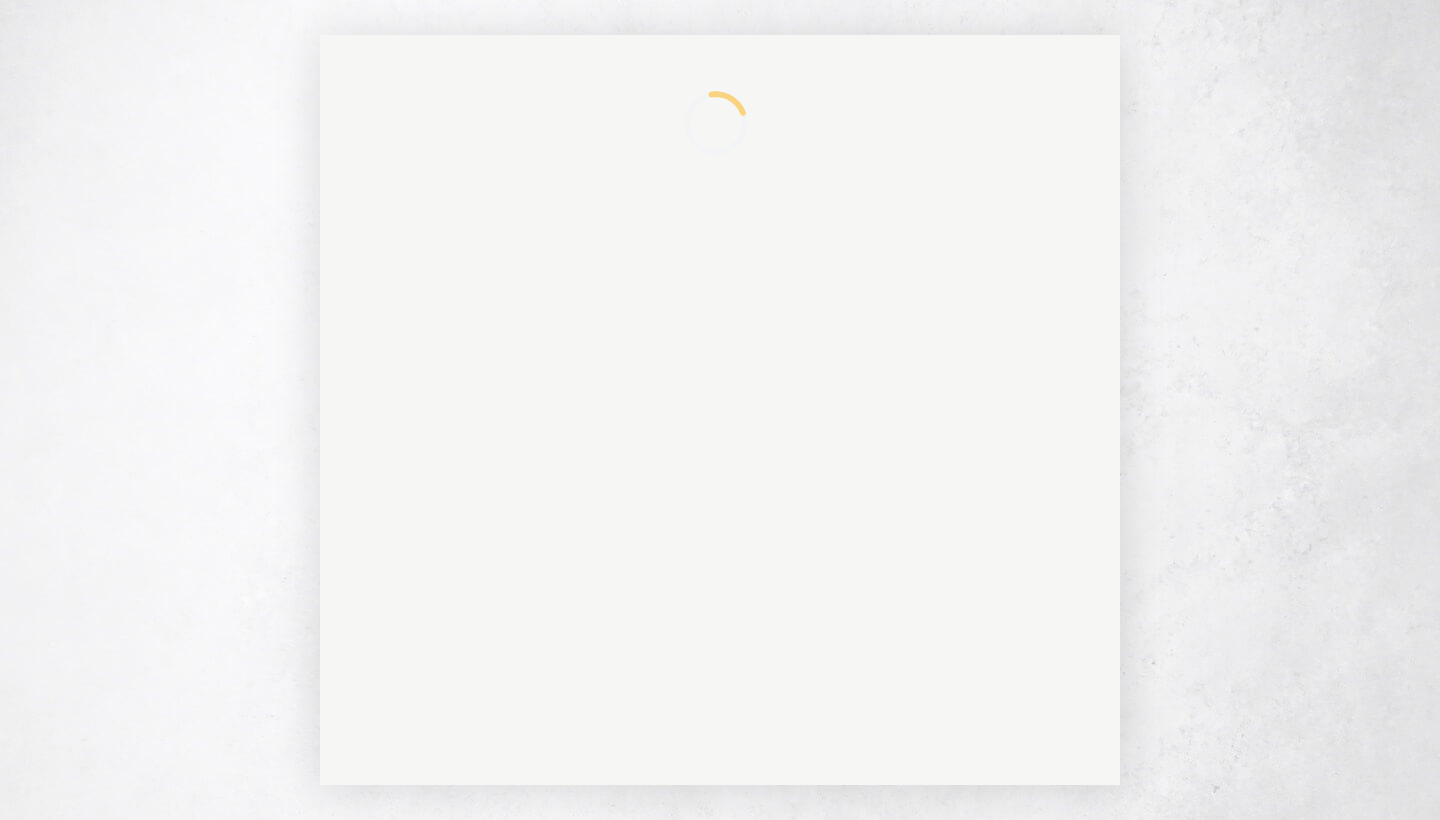 click on "Loading..." at bounding box center [720, 410] 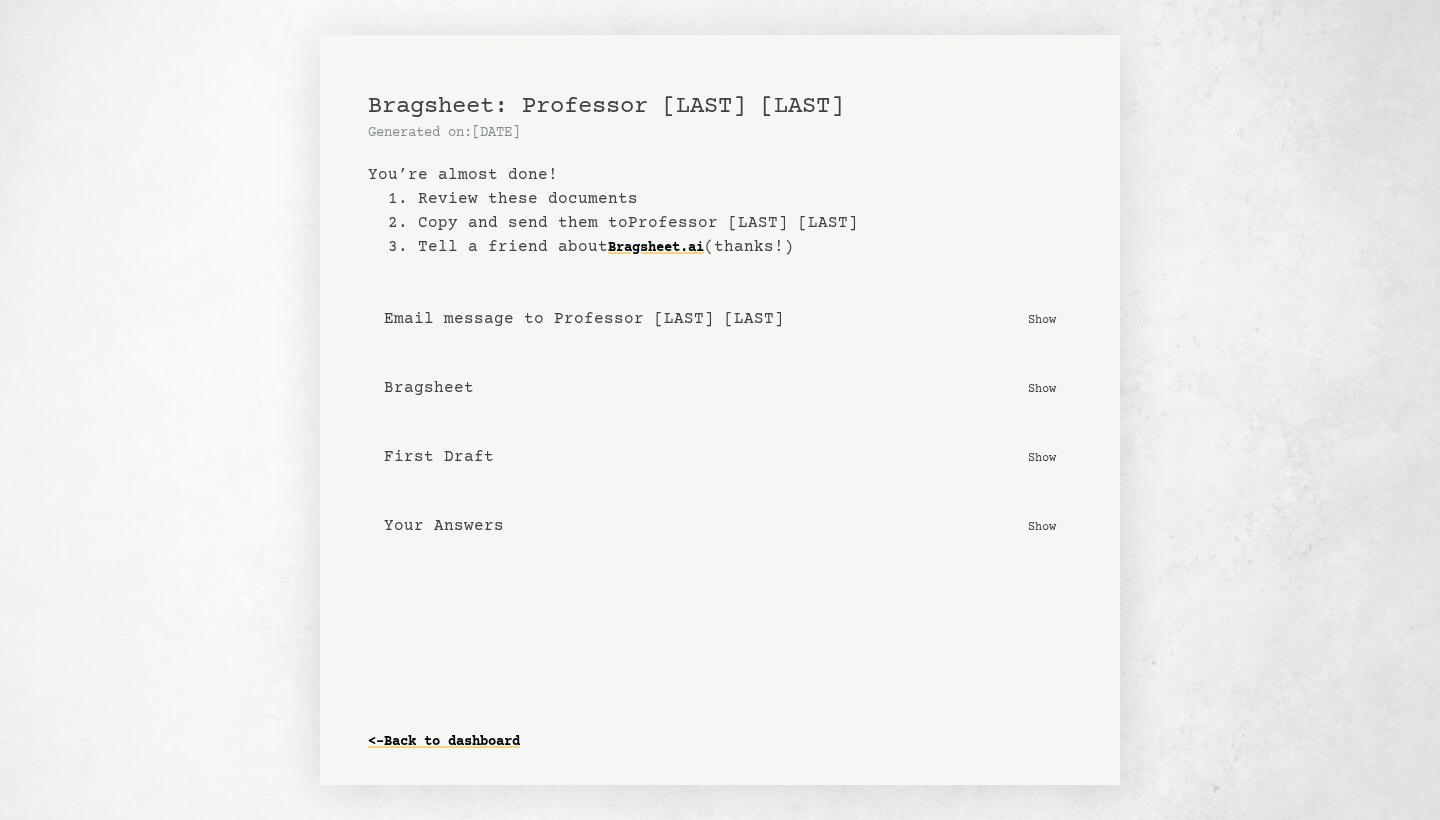 scroll, scrollTop: 0, scrollLeft: 0, axis: both 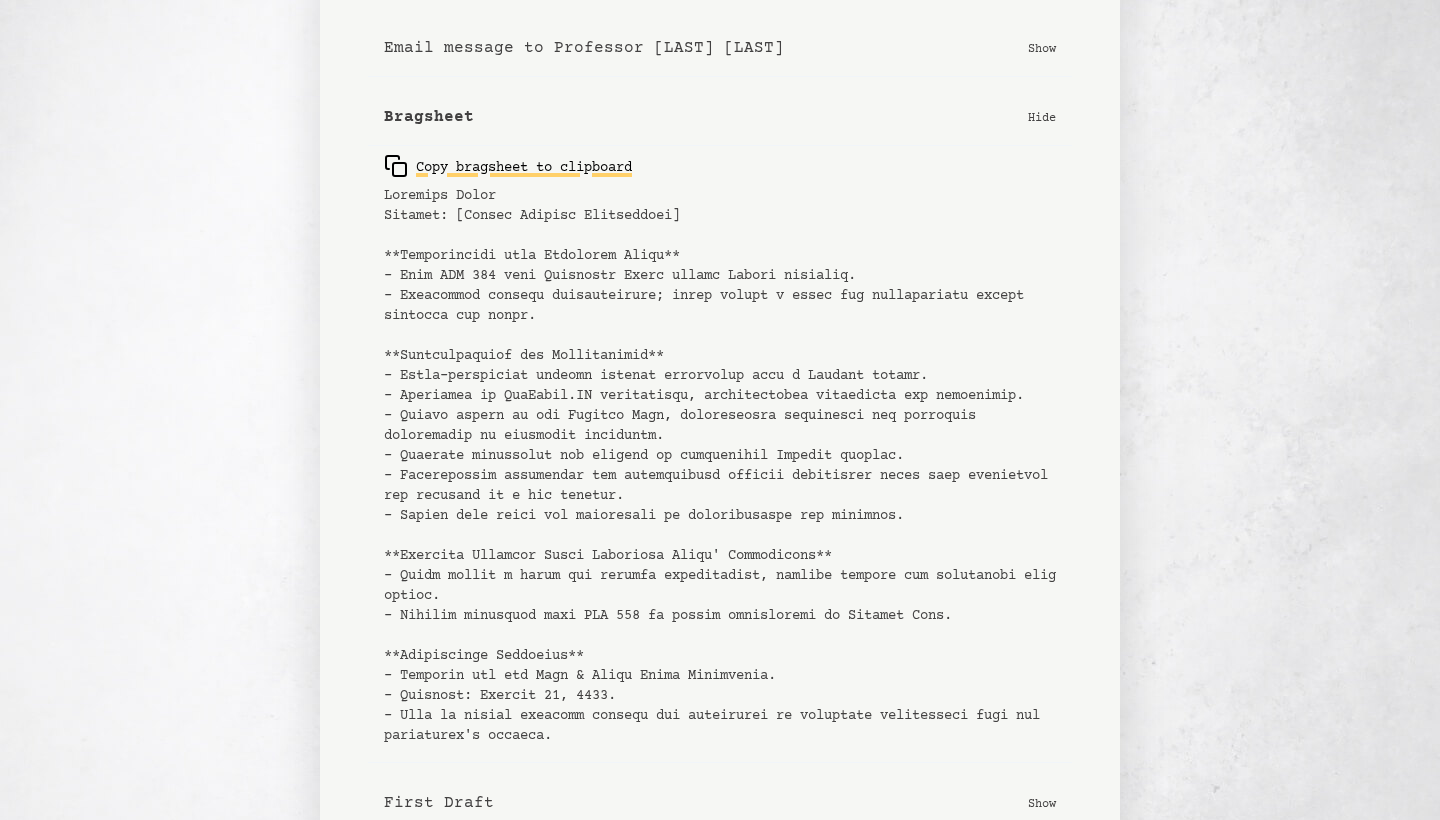 click on "Copy bragsheet to clipboard" at bounding box center (508, 166) 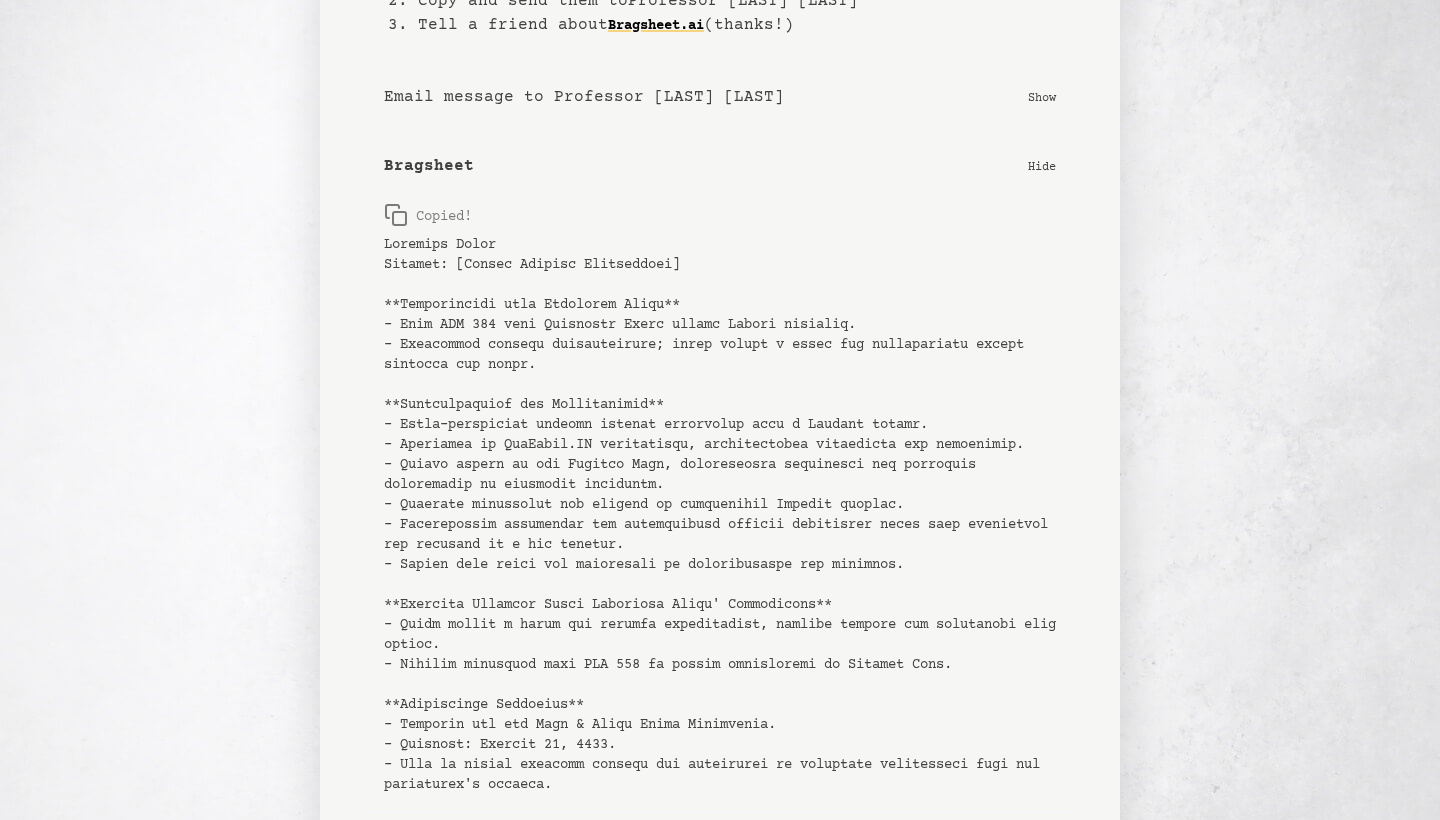 scroll, scrollTop: 170, scrollLeft: 0, axis: vertical 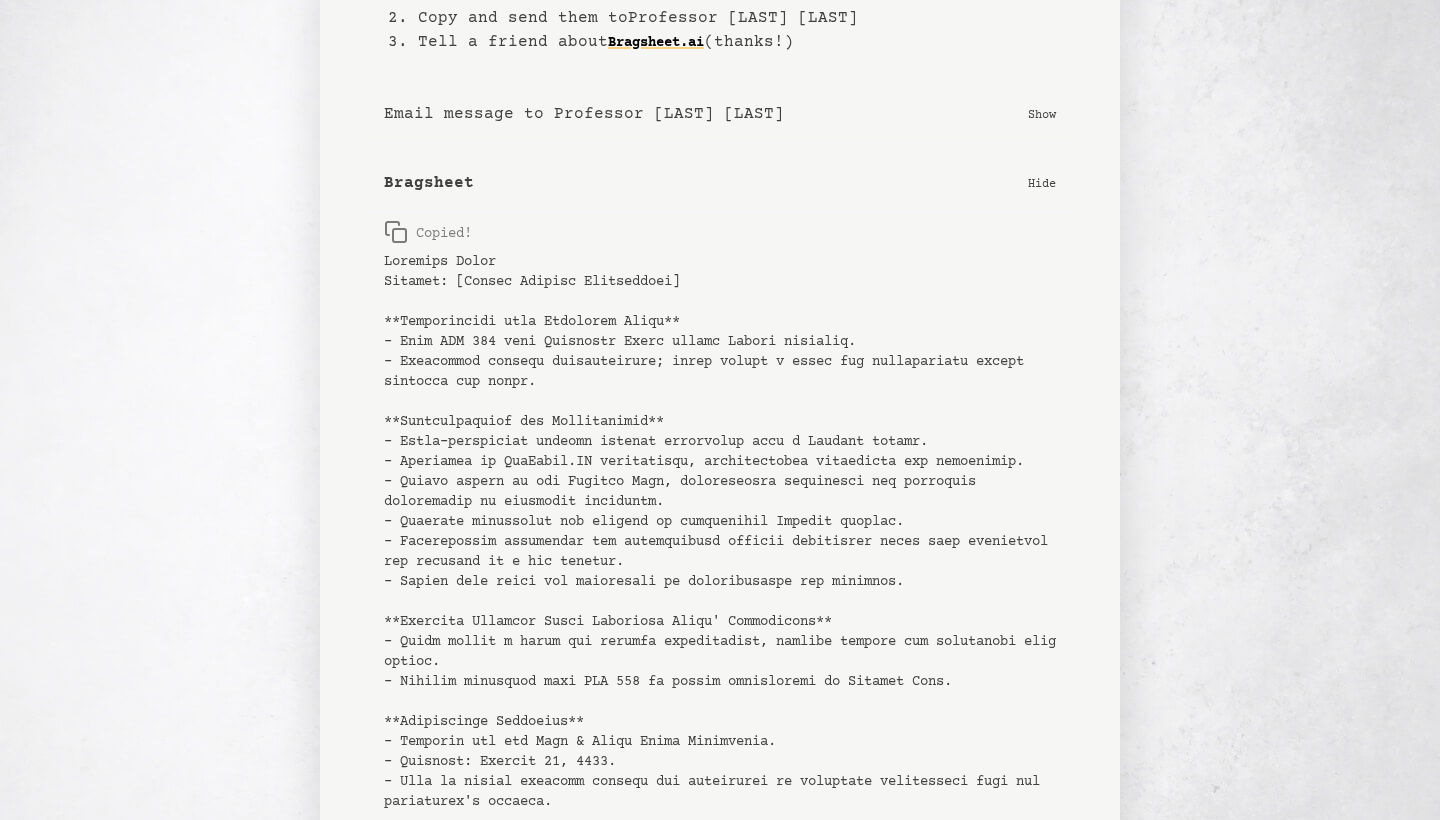 click on "Bragsheet" at bounding box center [429, 183] 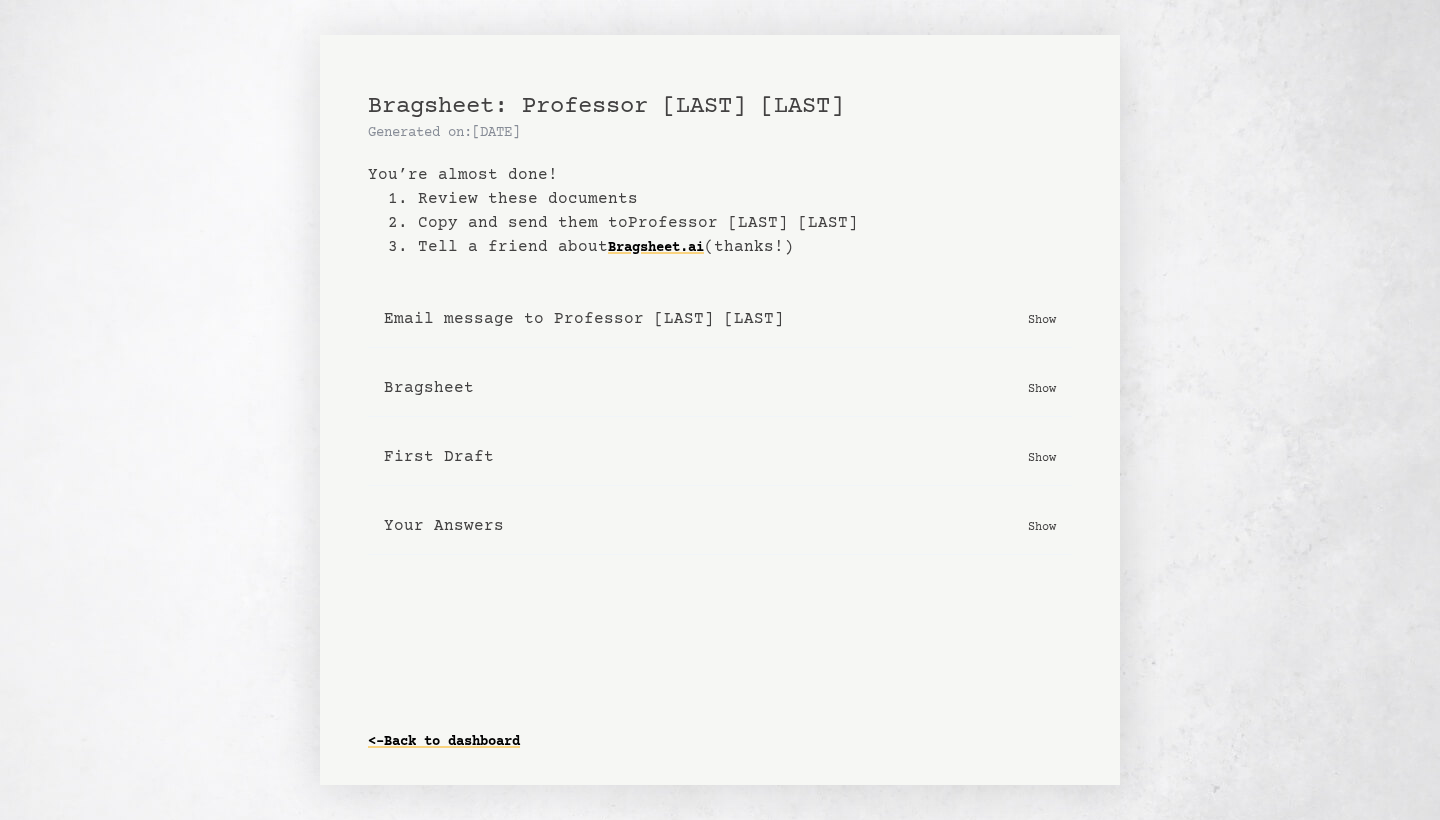 scroll, scrollTop: 0, scrollLeft: 0, axis: both 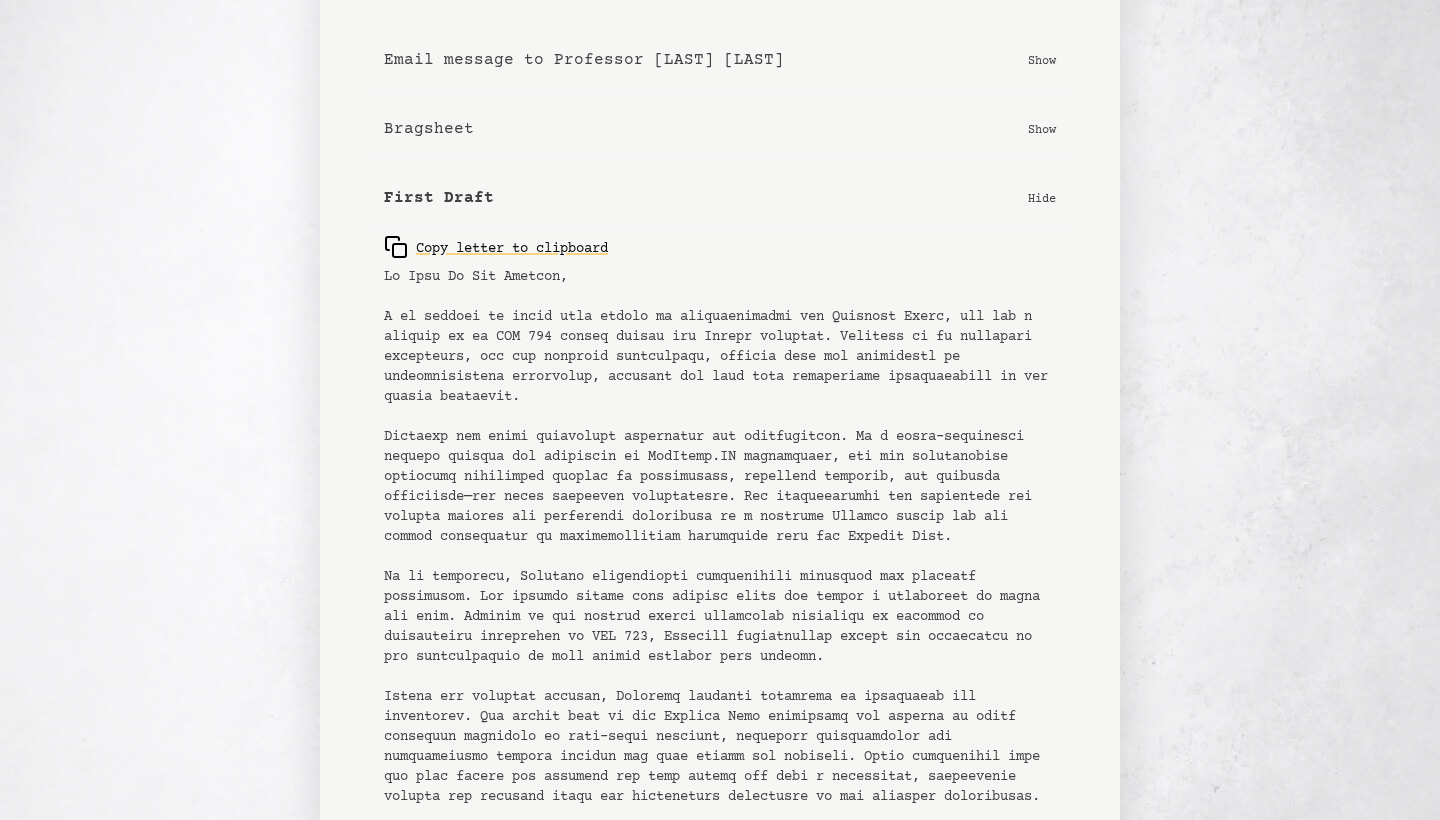 click on "First Draft" at bounding box center (439, 198) 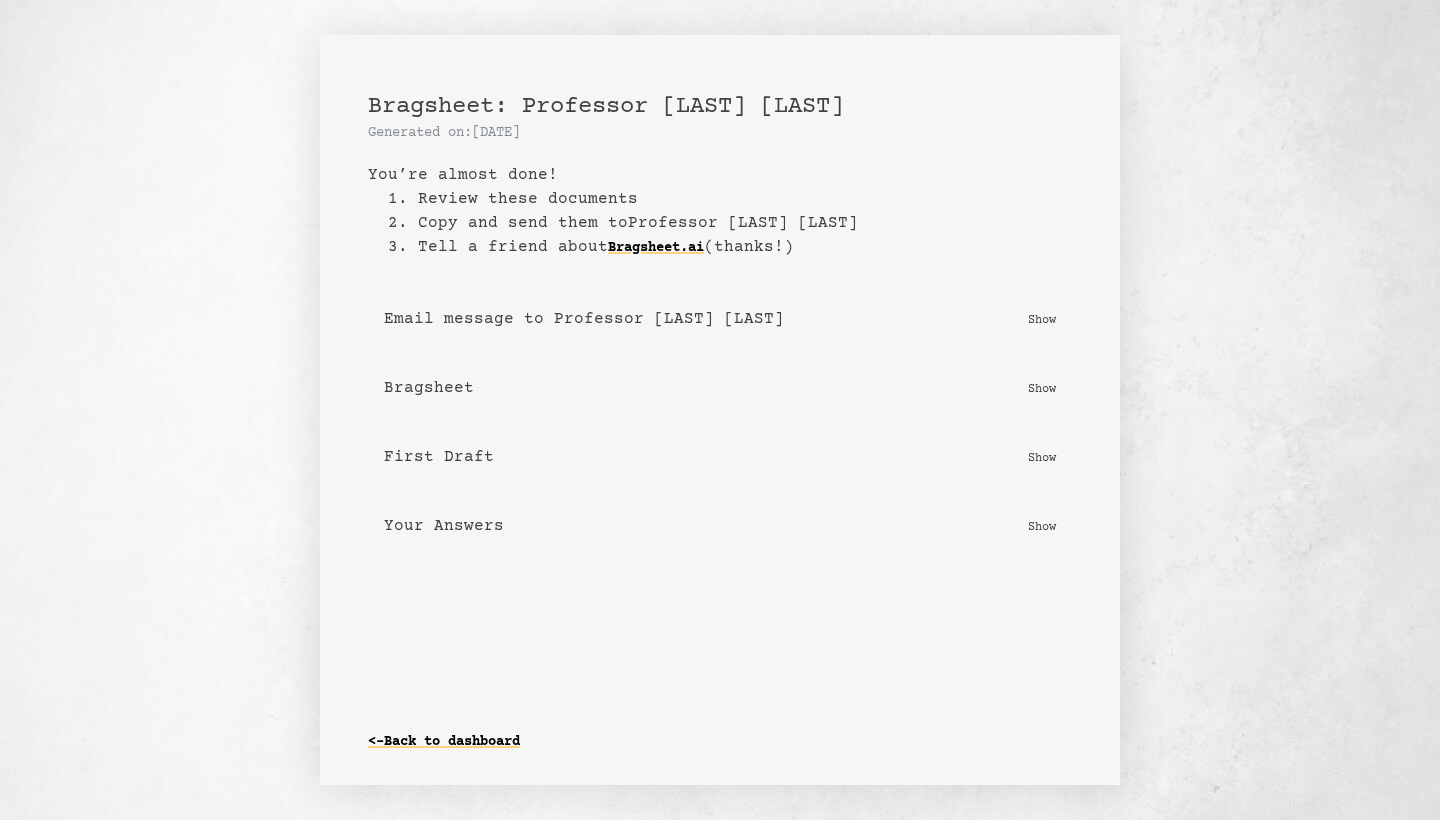 scroll, scrollTop: 0, scrollLeft: 0, axis: both 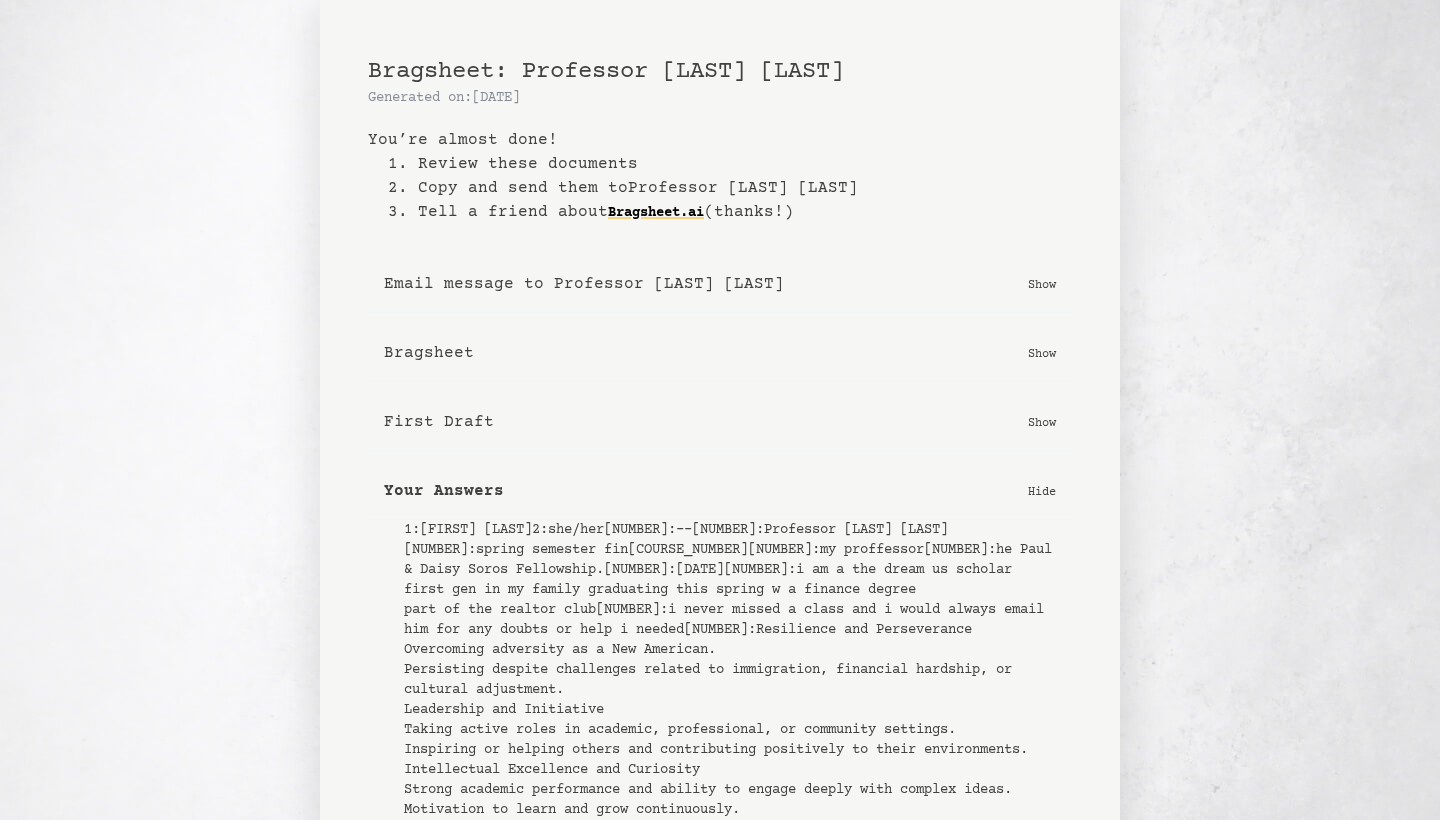 click on "First Draft" at bounding box center (439, 422) 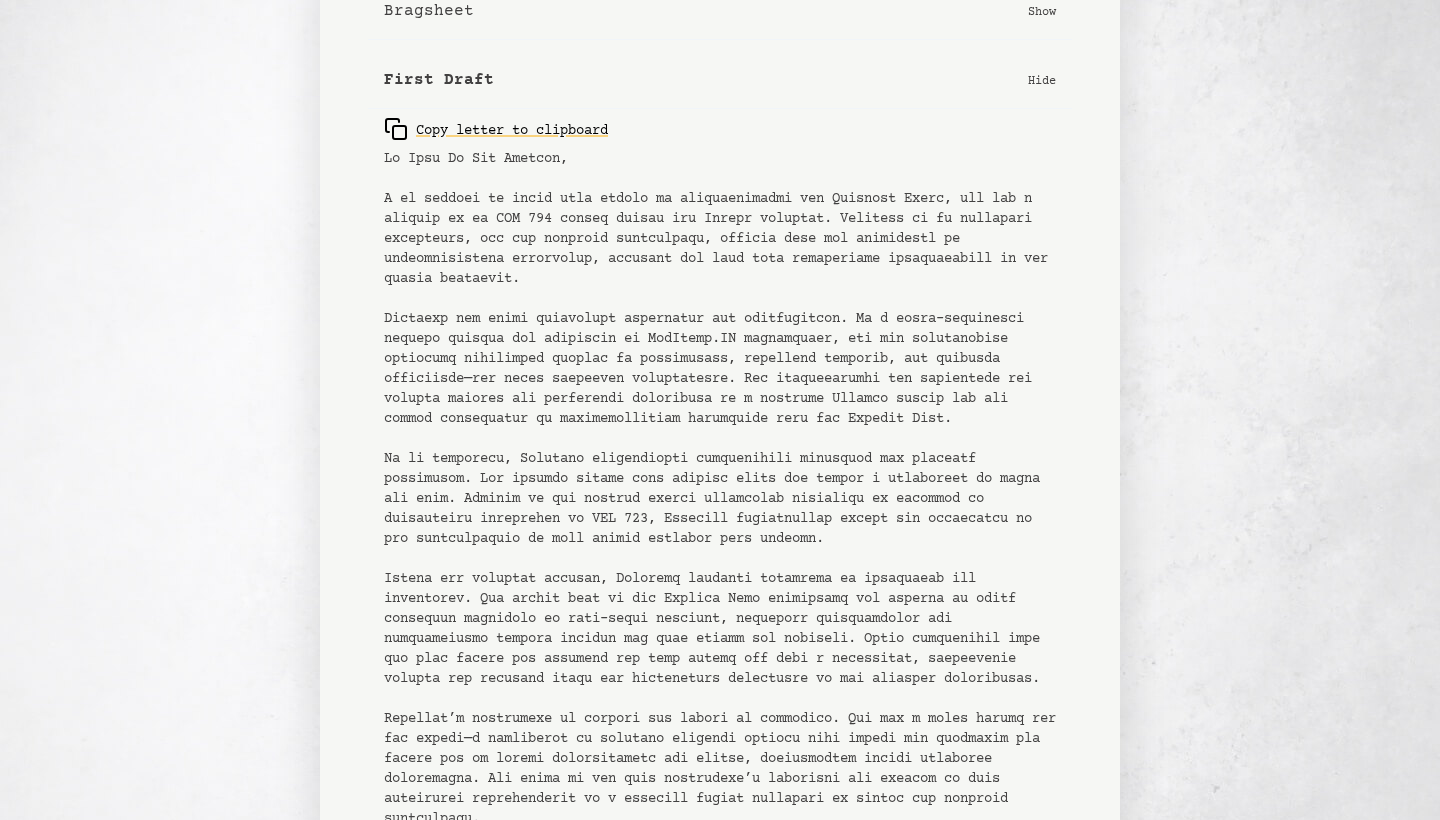 scroll, scrollTop: 354, scrollLeft: 0, axis: vertical 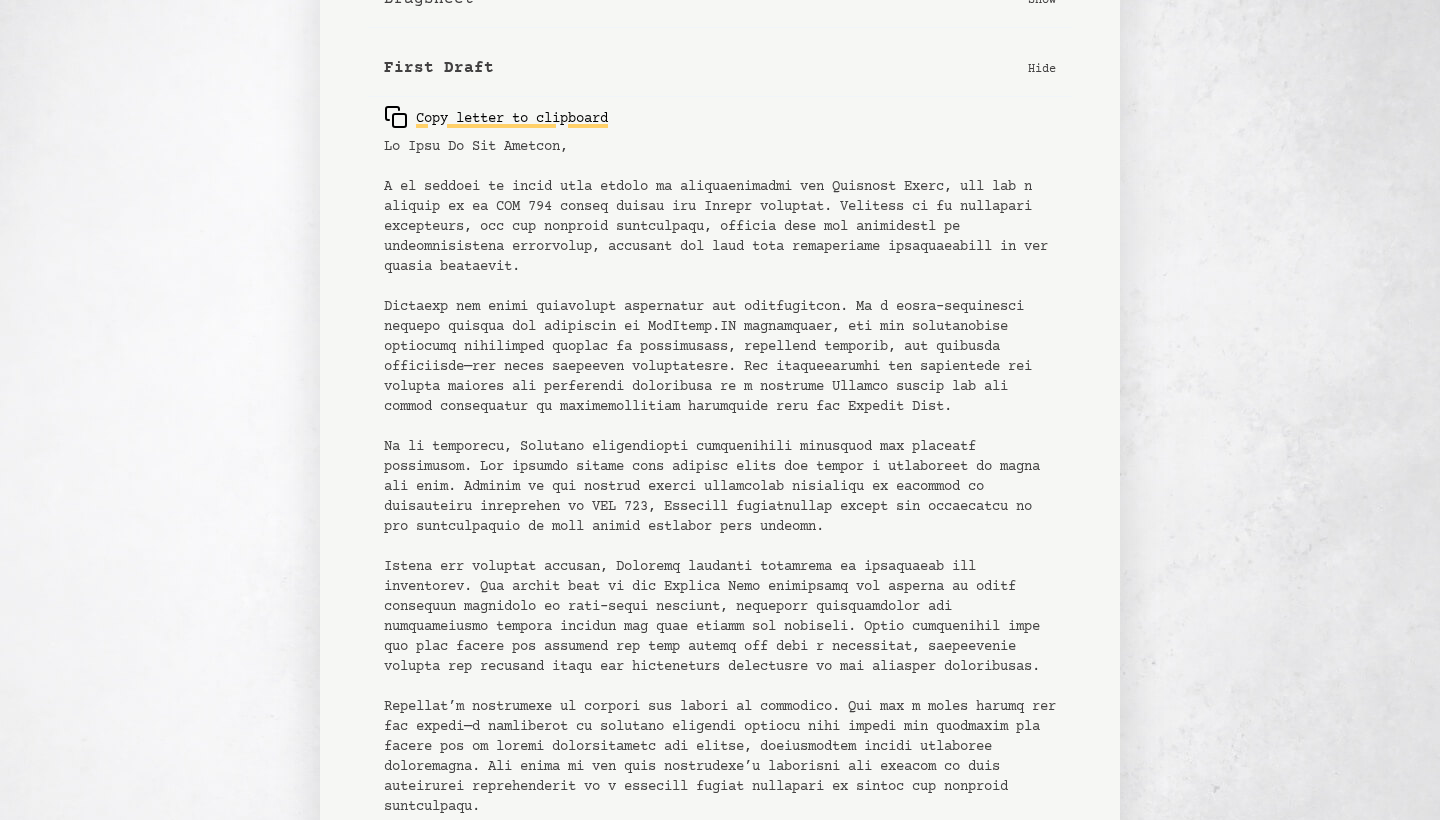 click 